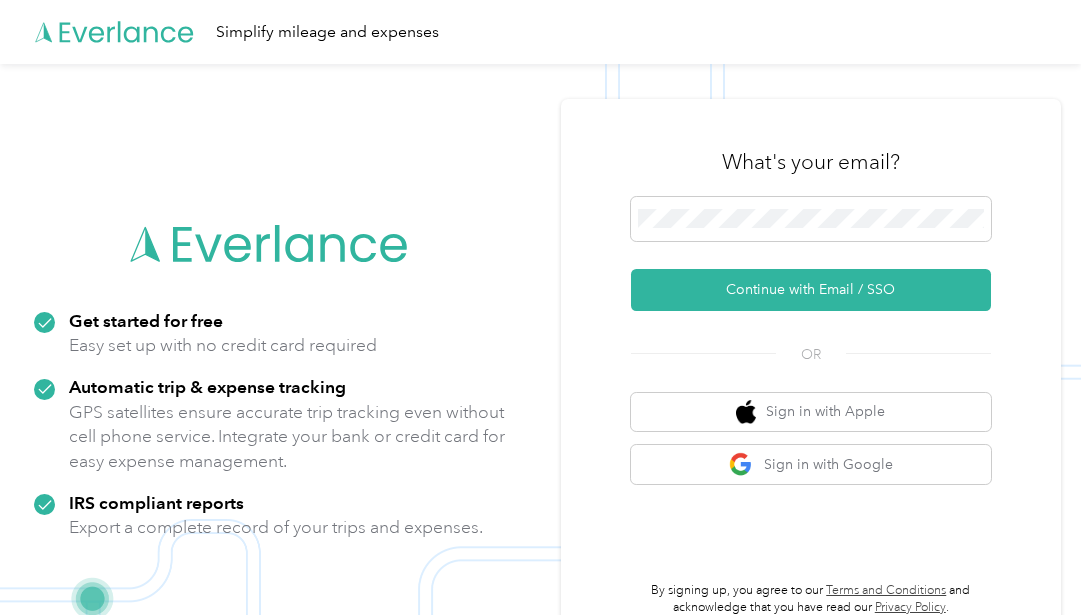 scroll, scrollTop: 0, scrollLeft: 0, axis: both 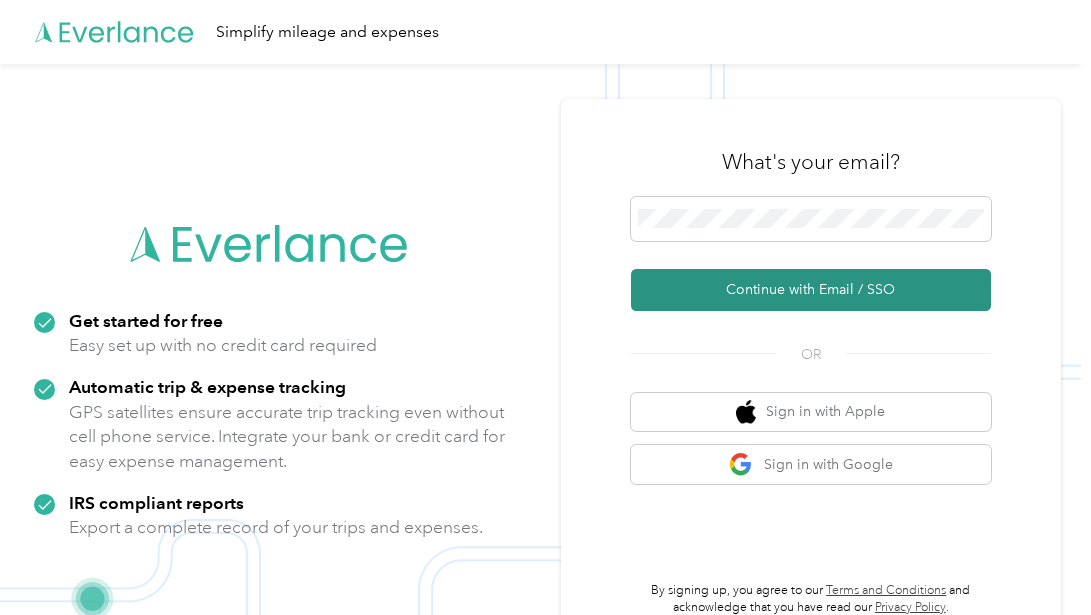click on "Continue with Email / SSO" at bounding box center [811, 290] 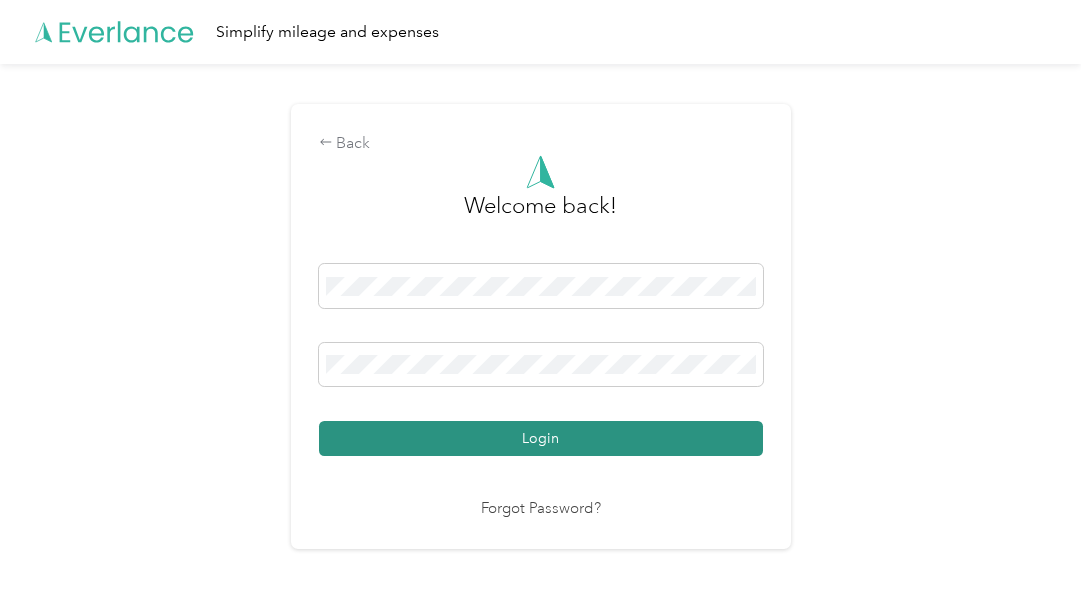 click on "Login" at bounding box center [541, 438] 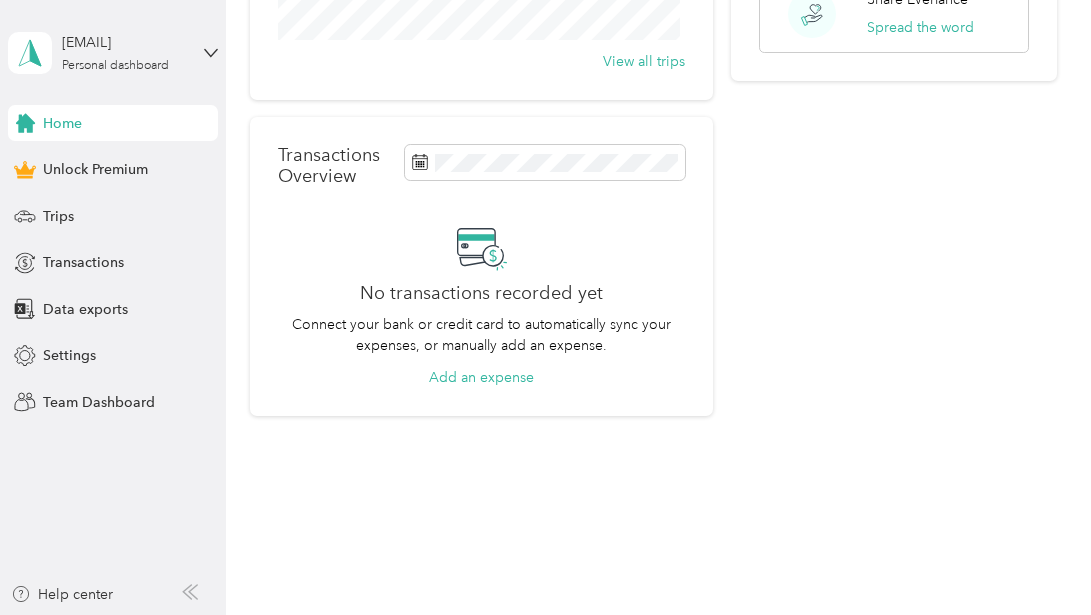 scroll, scrollTop: 0, scrollLeft: 0, axis: both 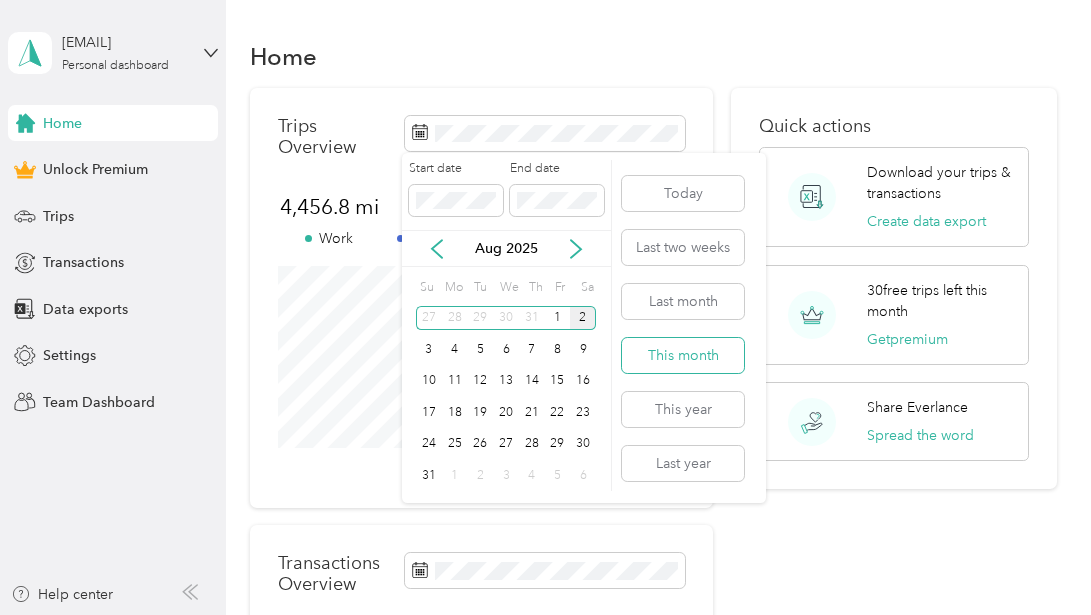 click on "This month" at bounding box center [683, 355] 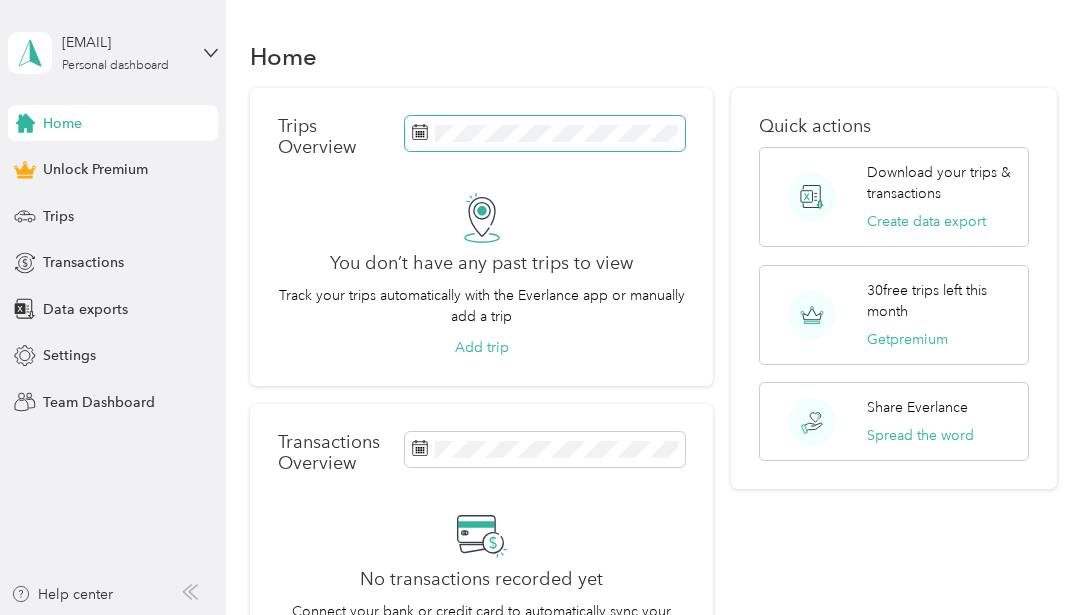 click at bounding box center (545, 133) 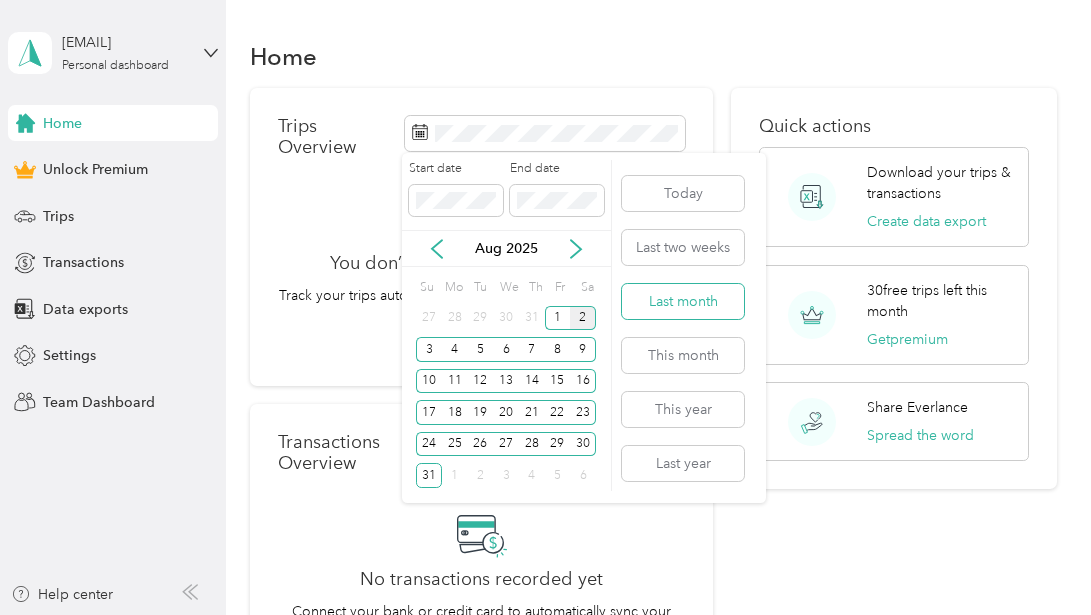 click on "Last month" at bounding box center [683, 301] 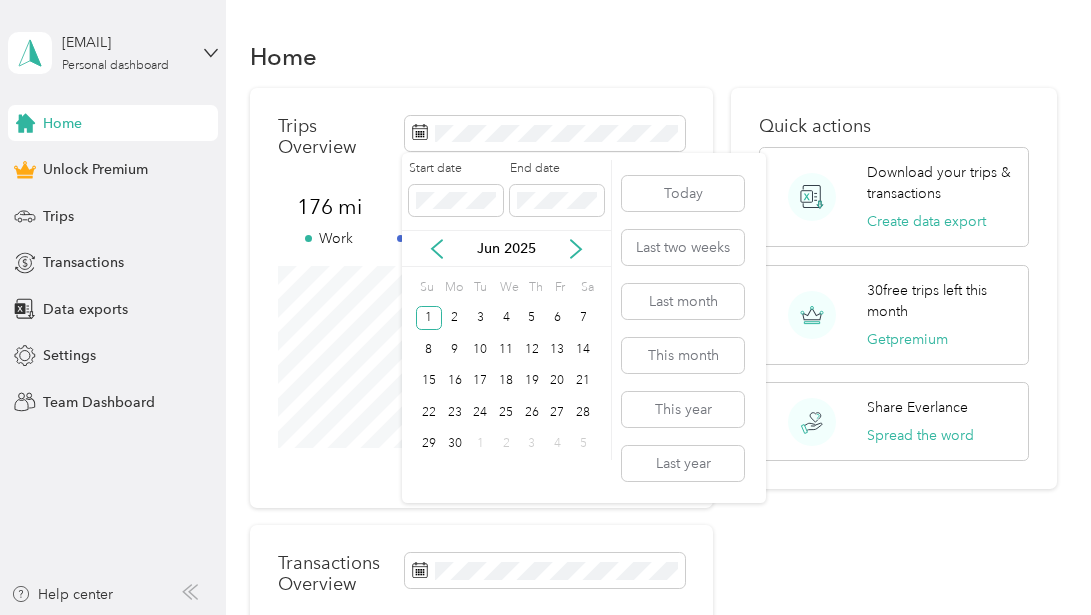 click on "Today Last two weeks Last month This month This year Last year" at bounding box center (682, 328) 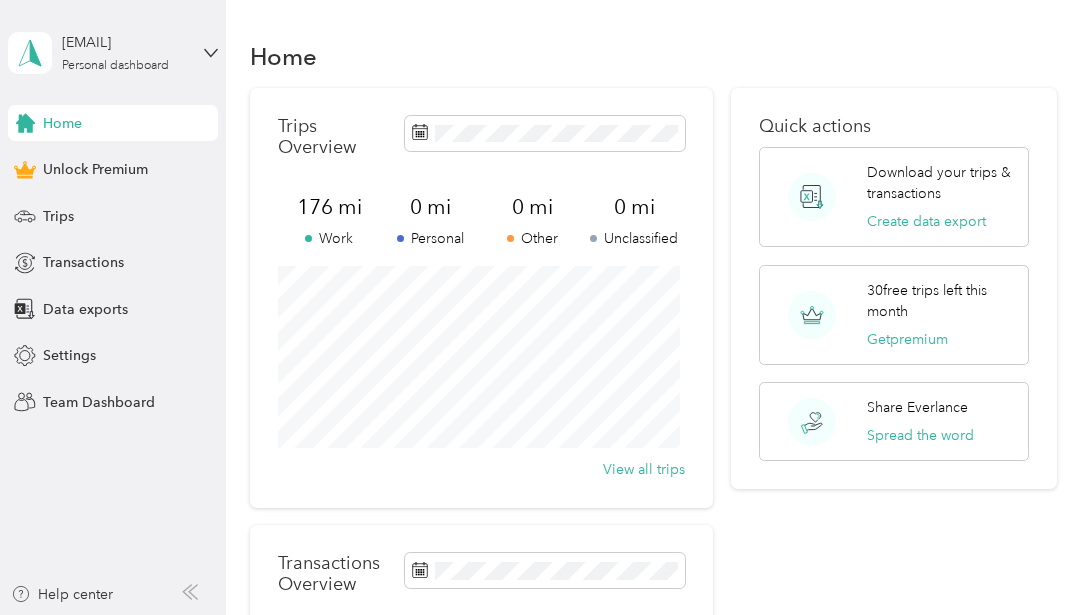 click on "Trips Overview 176   mi Work 0   mi Personal 0   mi Other 0   mi Unclassified View all trips Transactions Overview No transactions recorded yet Connect your bank or credit card to automatically sync your expenses, or manually add an expense. Add an expense" at bounding box center [481, 456] 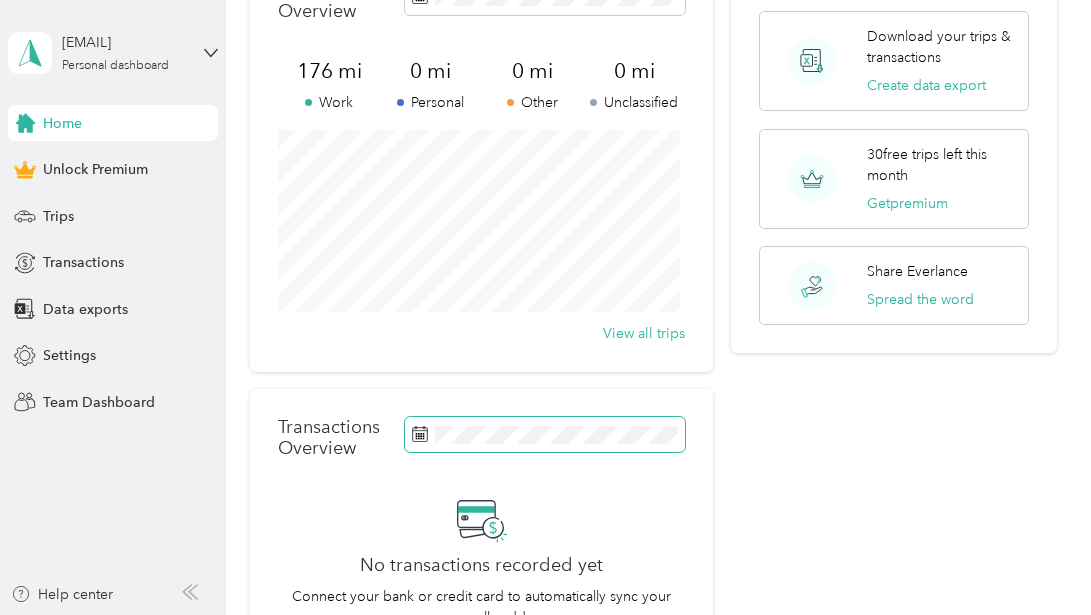 scroll, scrollTop: 272, scrollLeft: 0, axis: vertical 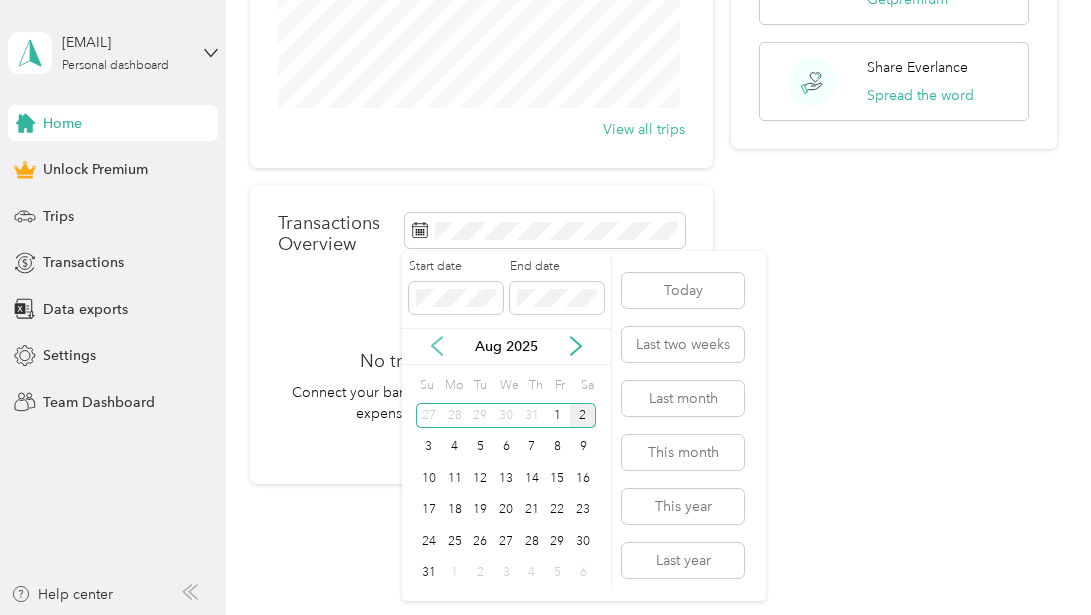 click 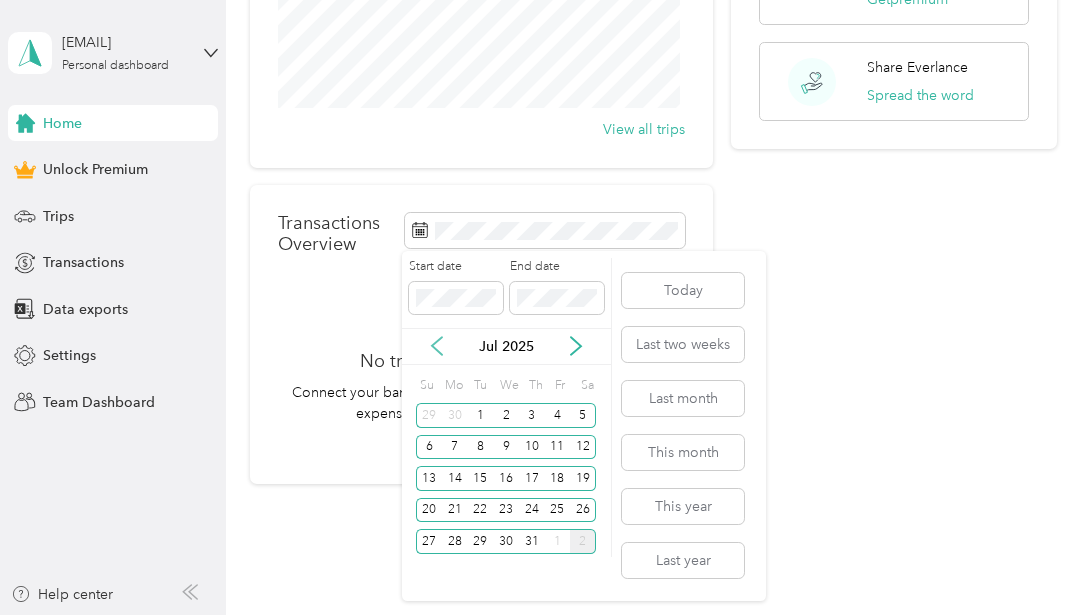 click 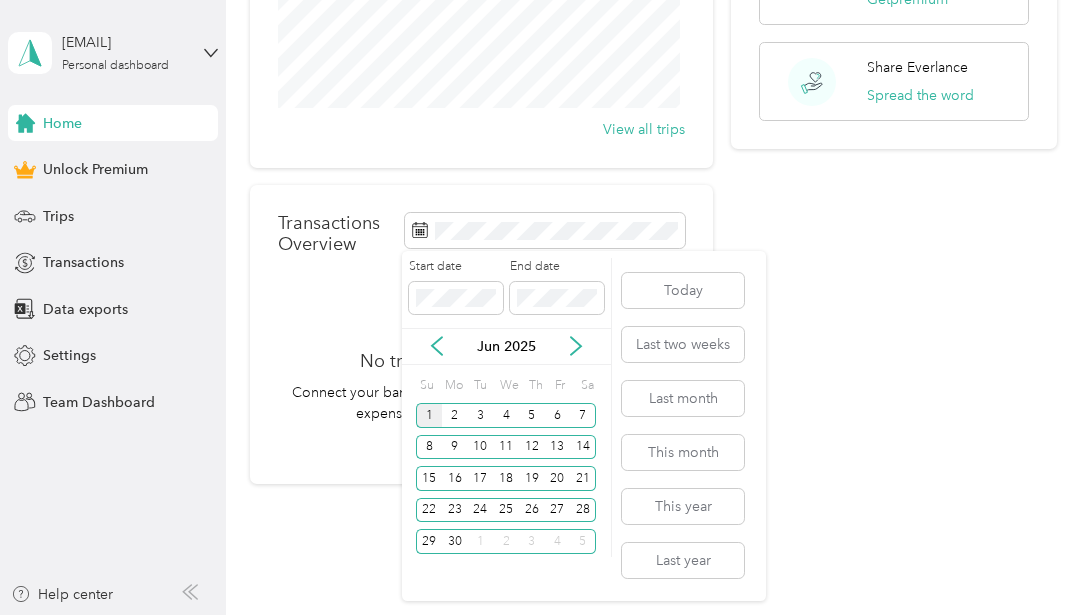 click on "1" at bounding box center [429, 415] 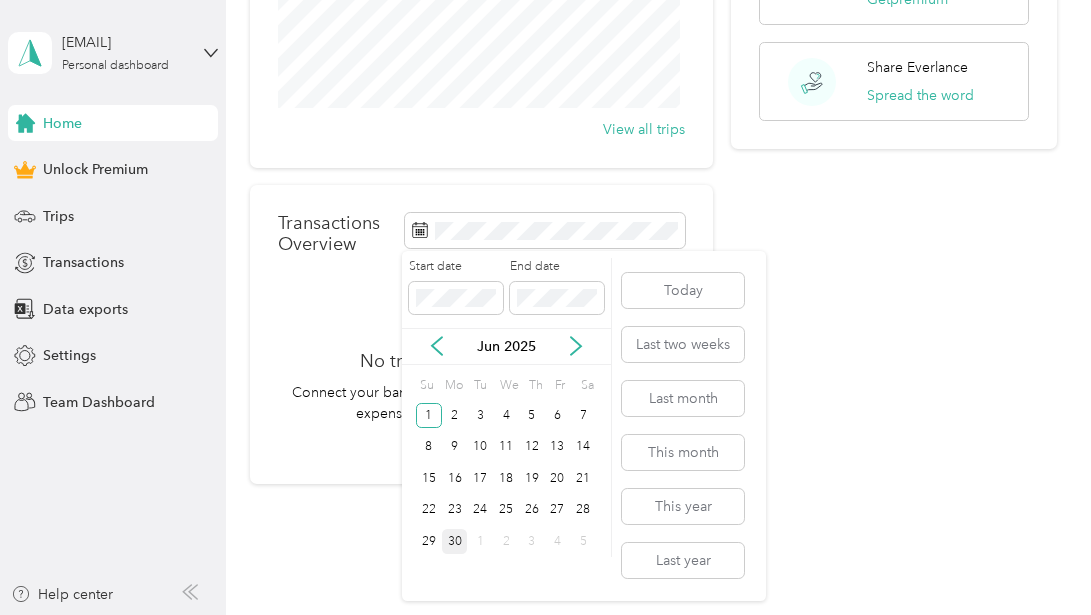 click on "30" at bounding box center [455, 541] 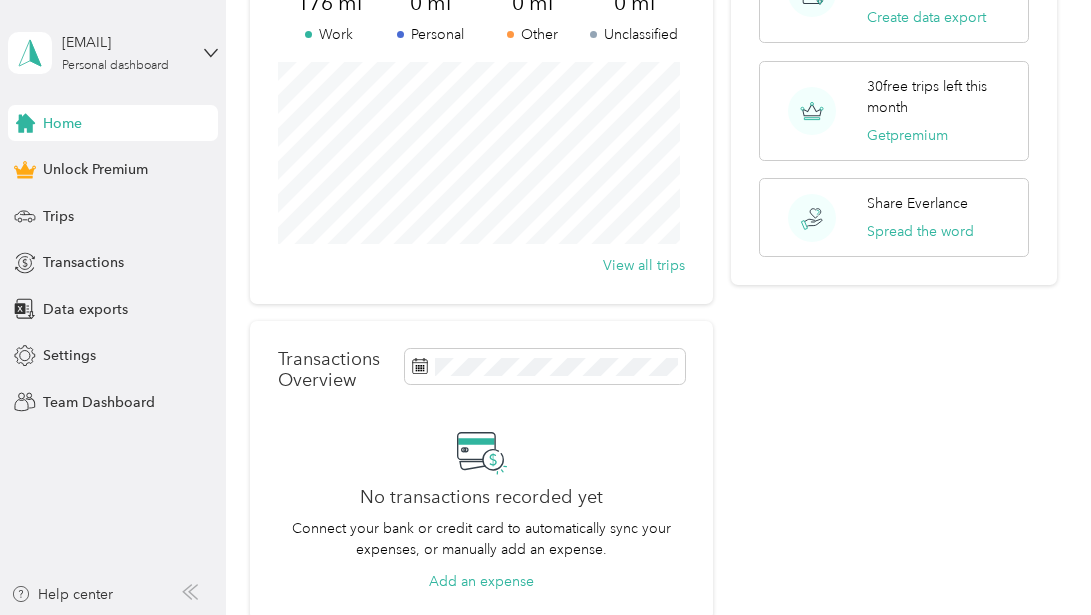 scroll, scrollTop: 0, scrollLeft: 0, axis: both 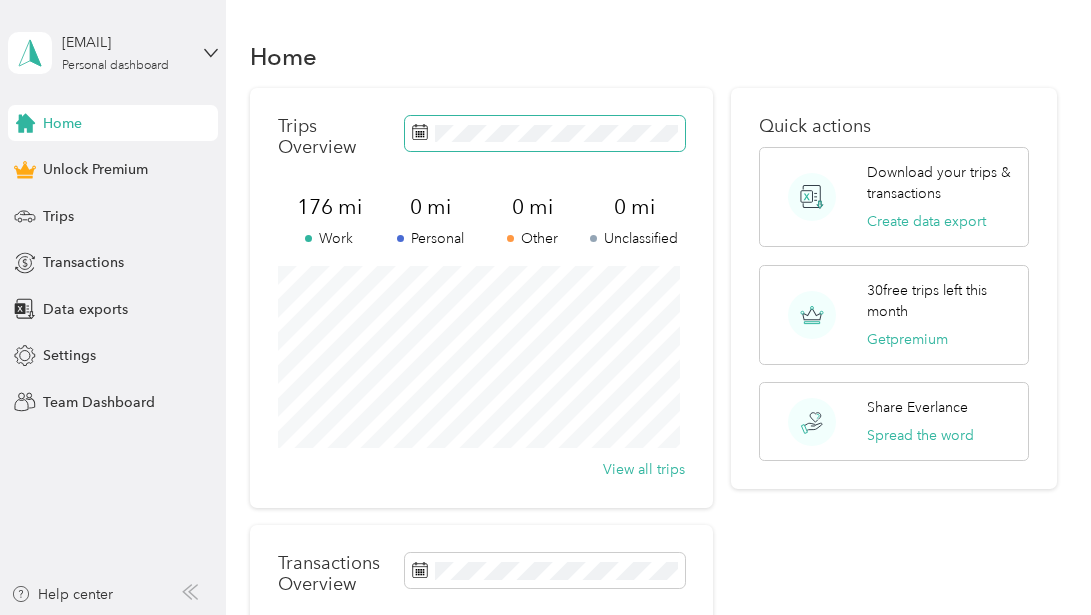 click 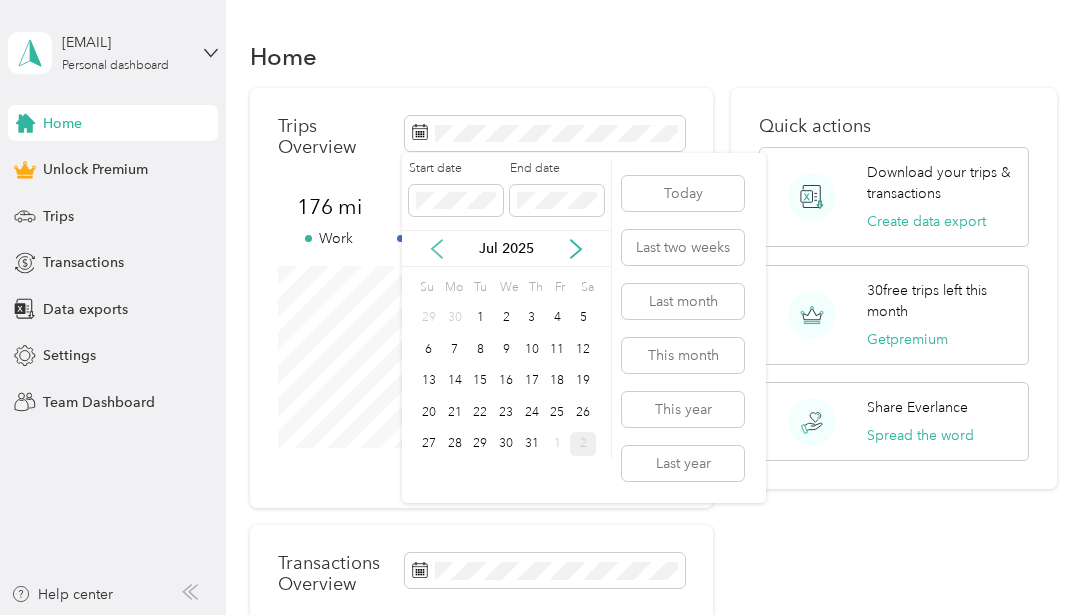 click 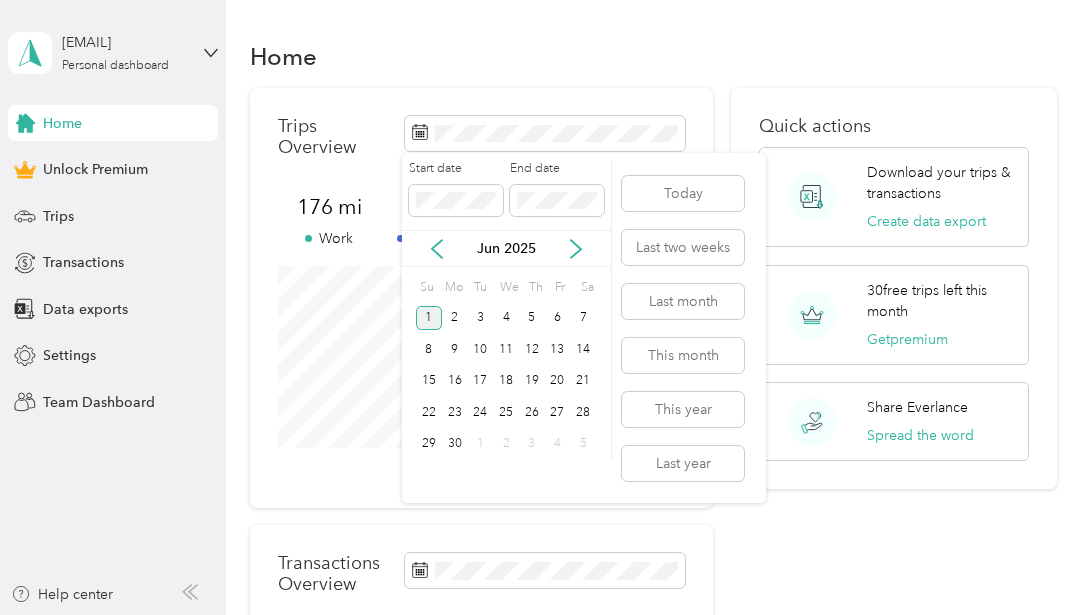 click on "1" at bounding box center (429, 318) 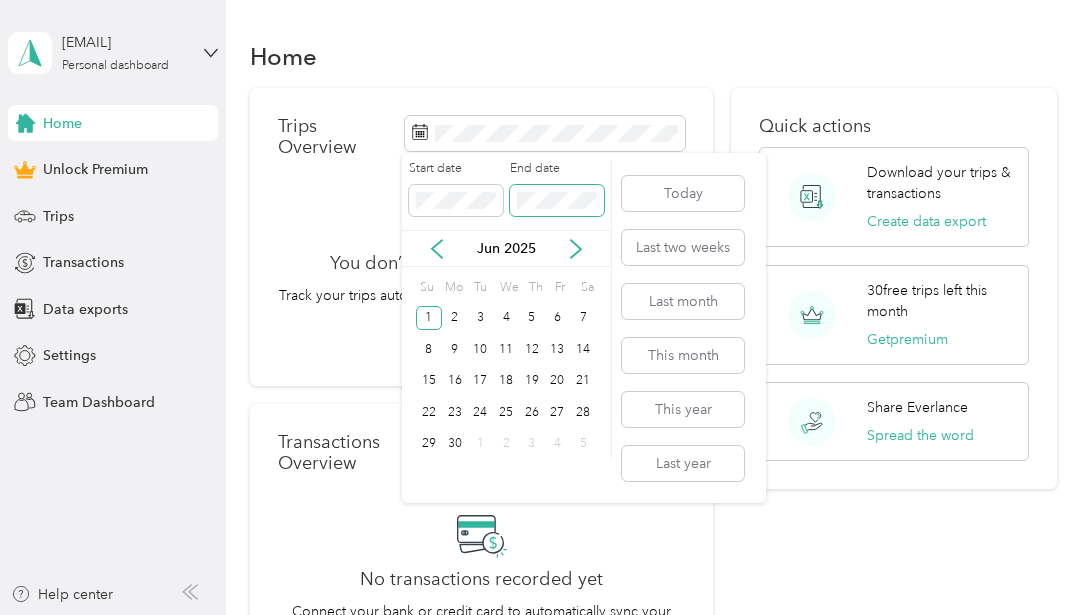 click at bounding box center (557, 201) 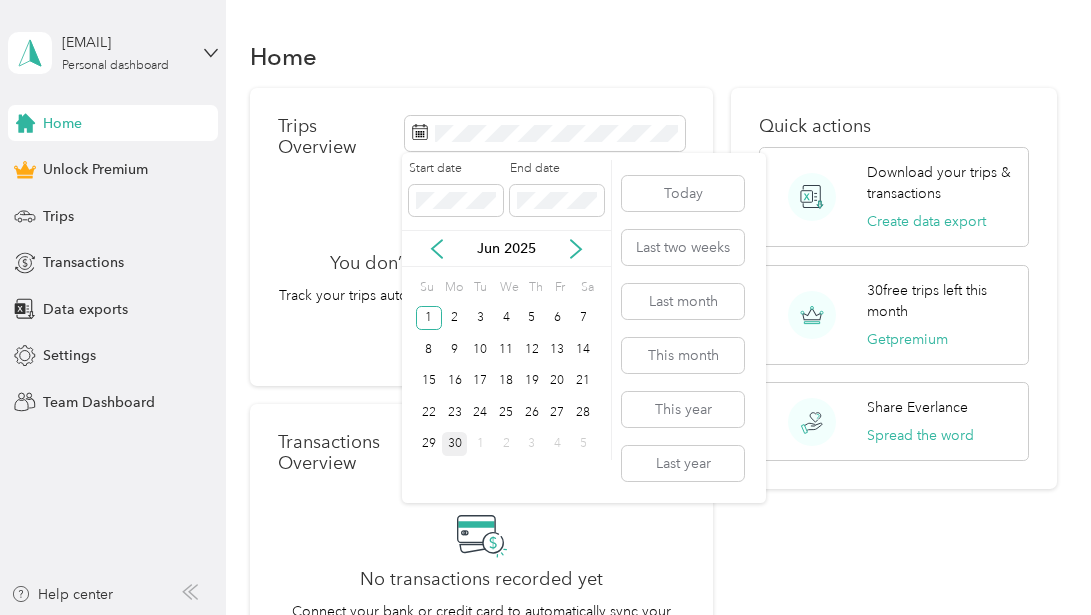 click on "30" at bounding box center (455, 444) 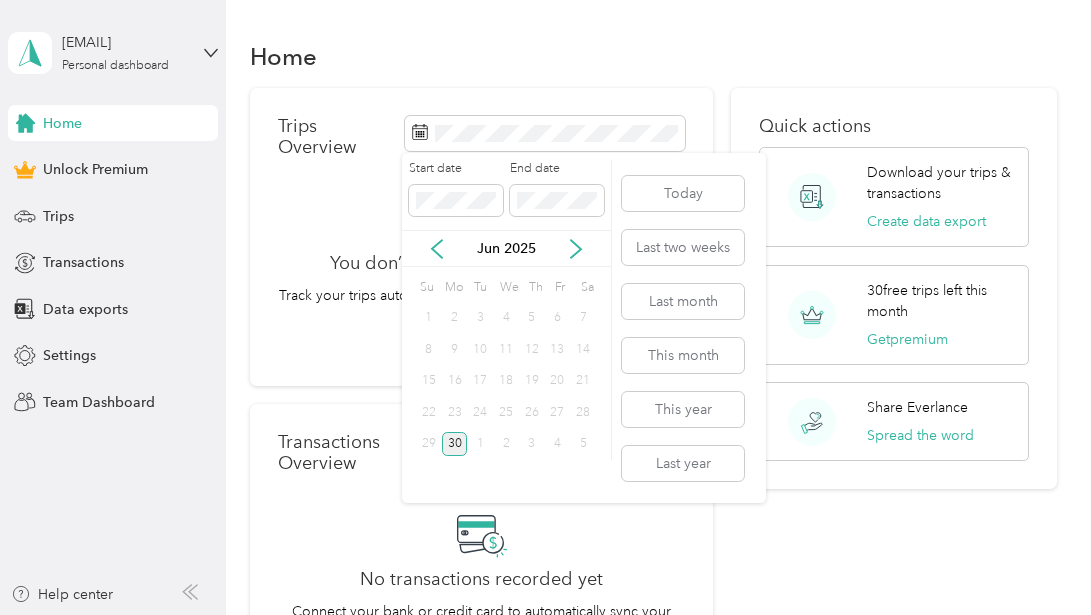 click on "30" at bounding box center [455, 444] 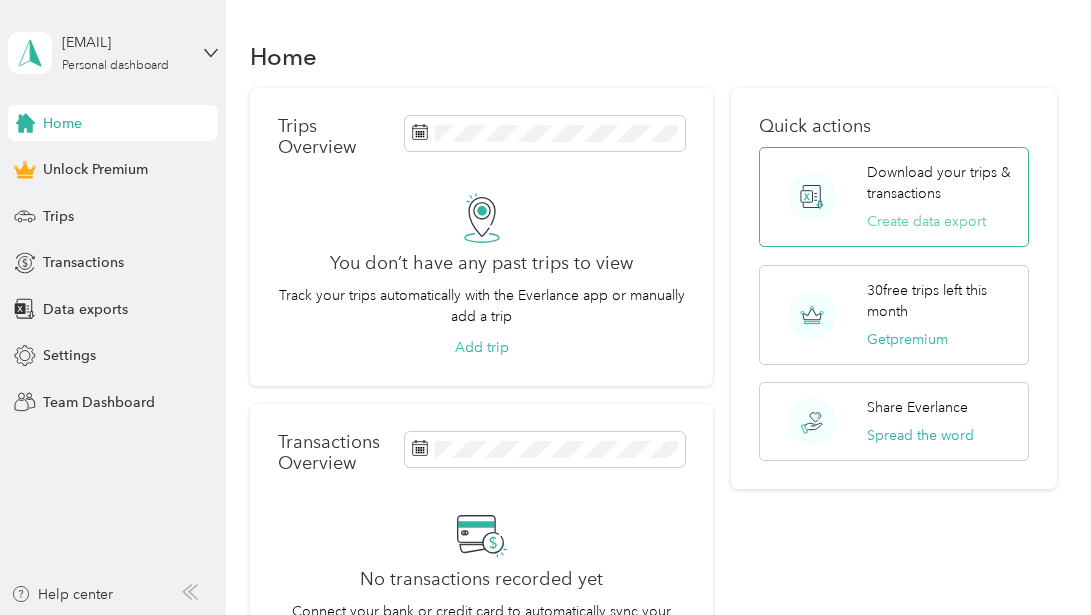 click on "Create data export" at bounding box center [926, 221] 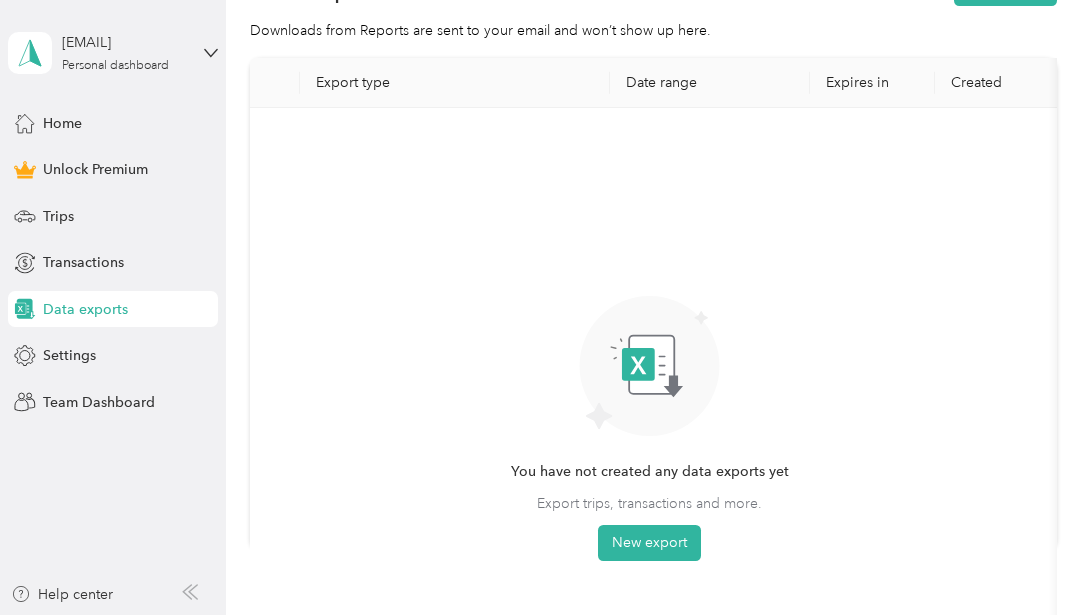 scroll, scrollTop: 0, scrollLeft: 0, axis: both 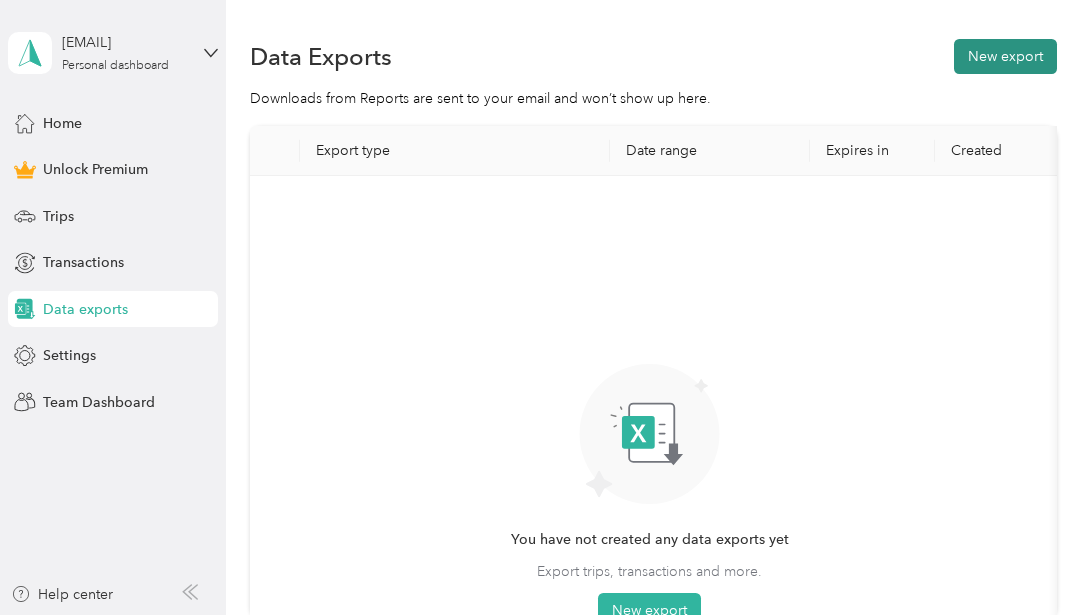 click on "New export" at bounding box center [1005, 56] 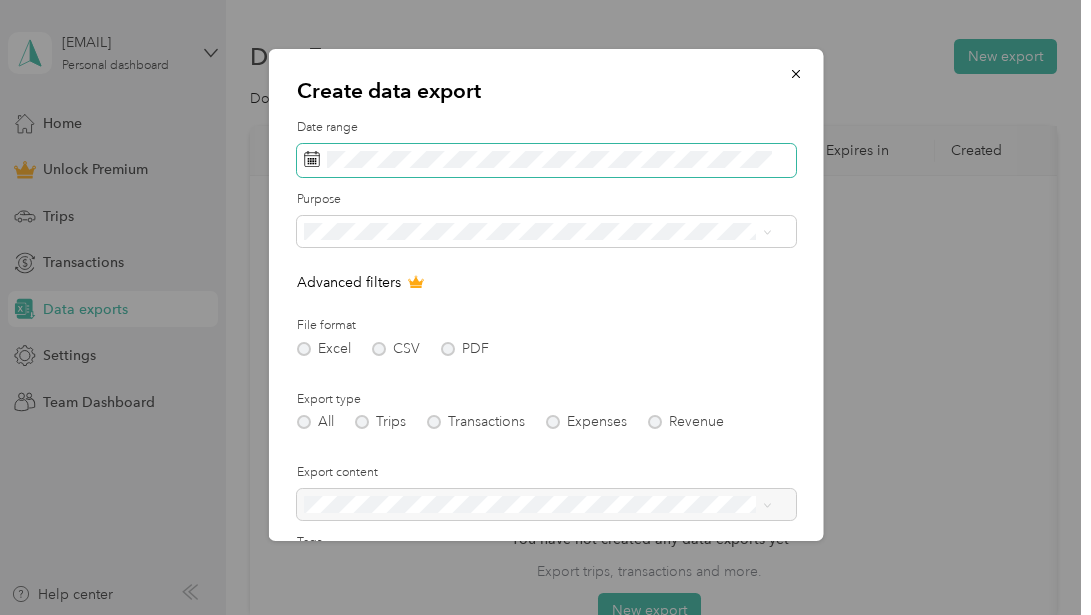 click 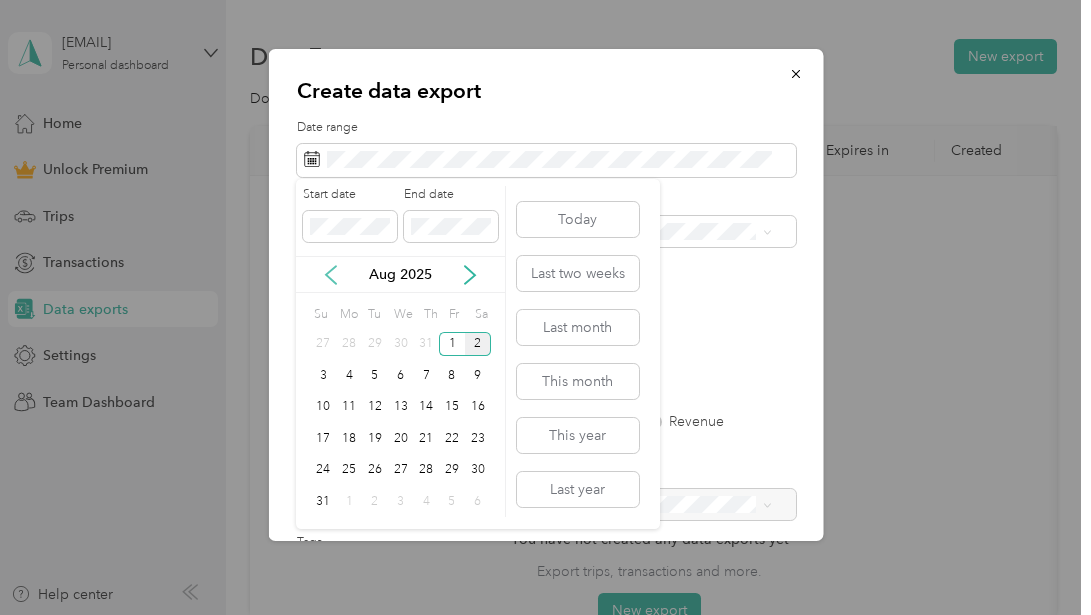 click 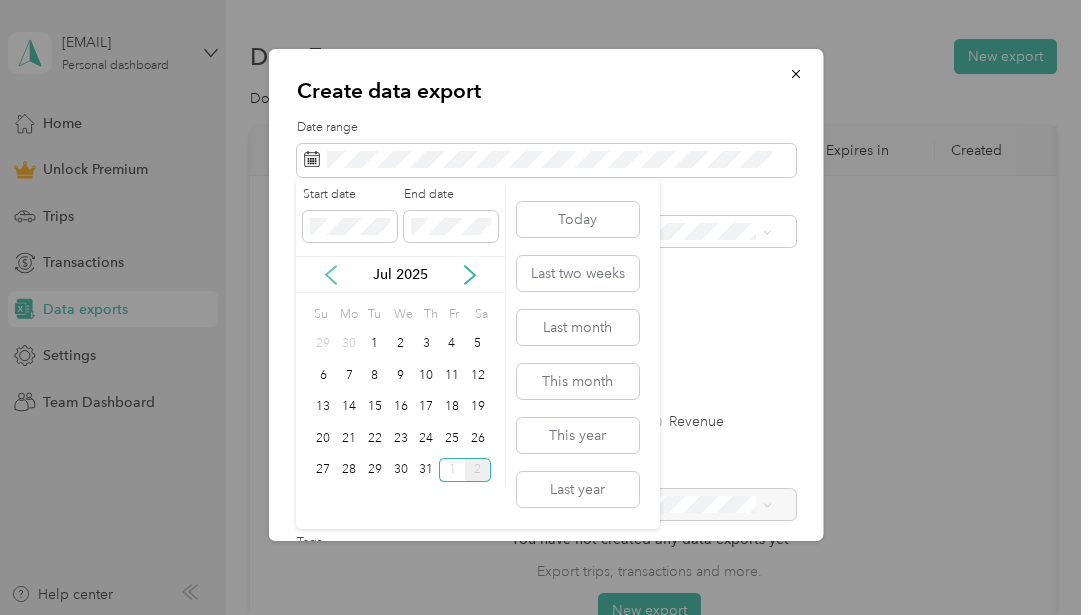 click 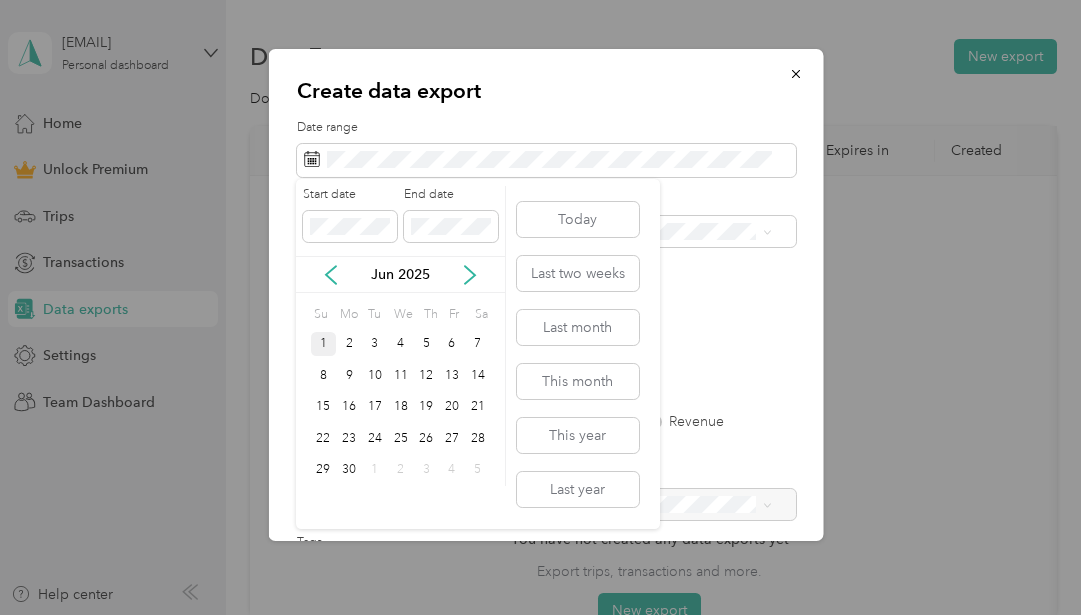 click on "1" at bounding box center [324, 344] 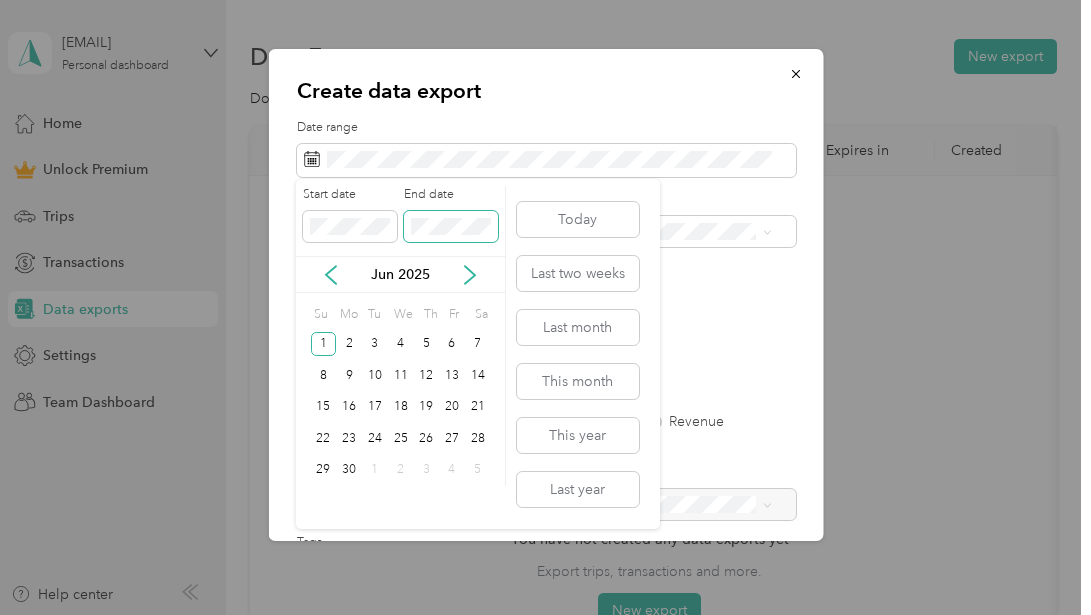 click at bounding box center (451, 227) 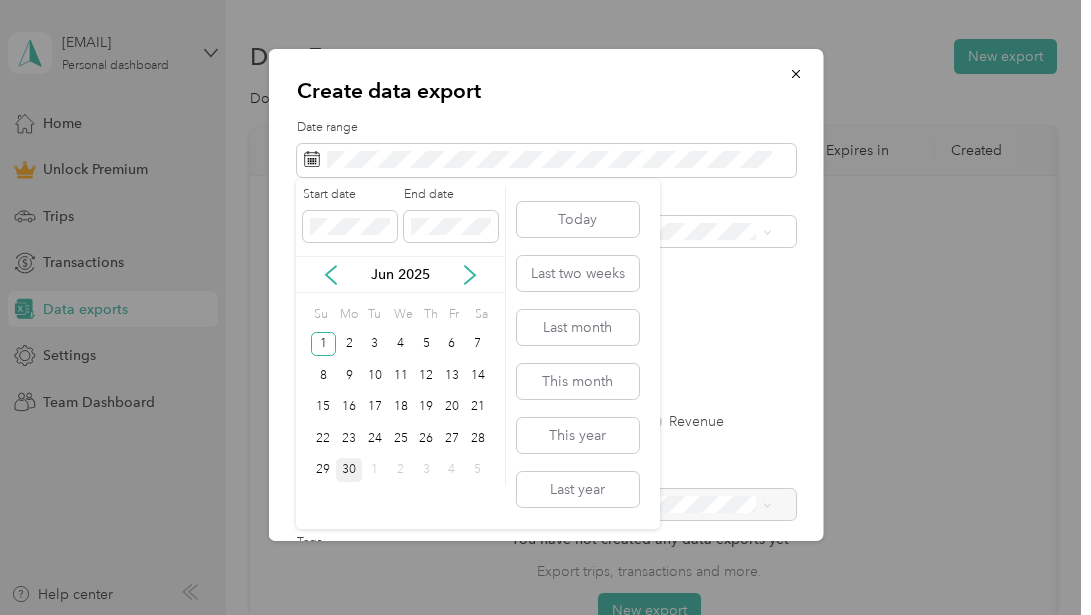 click on "30" at bounding box center [349, 470] 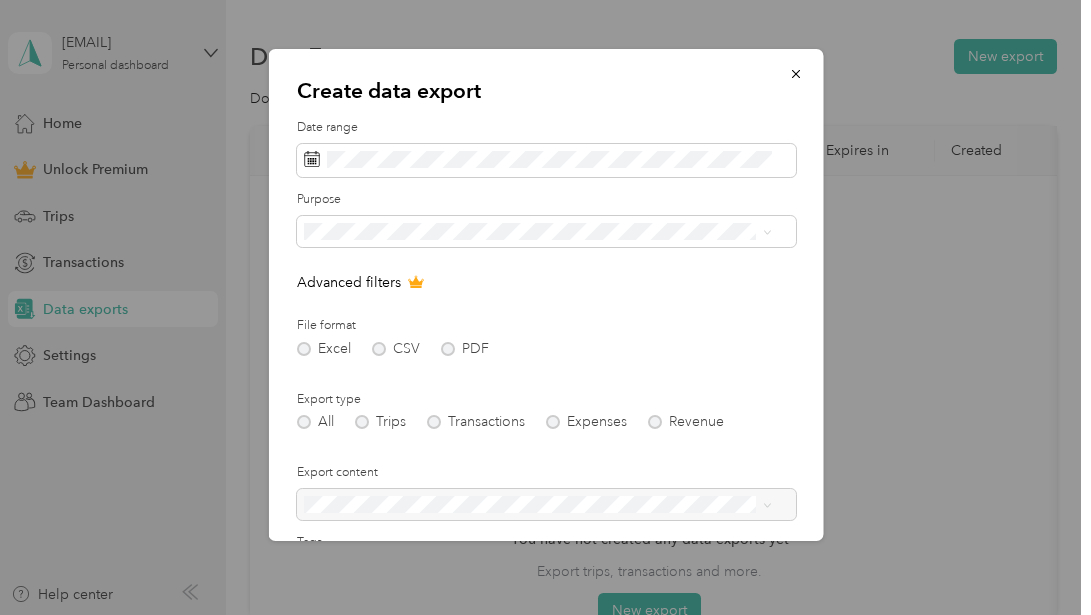 click on "Work" at bounding box center [537, 295] 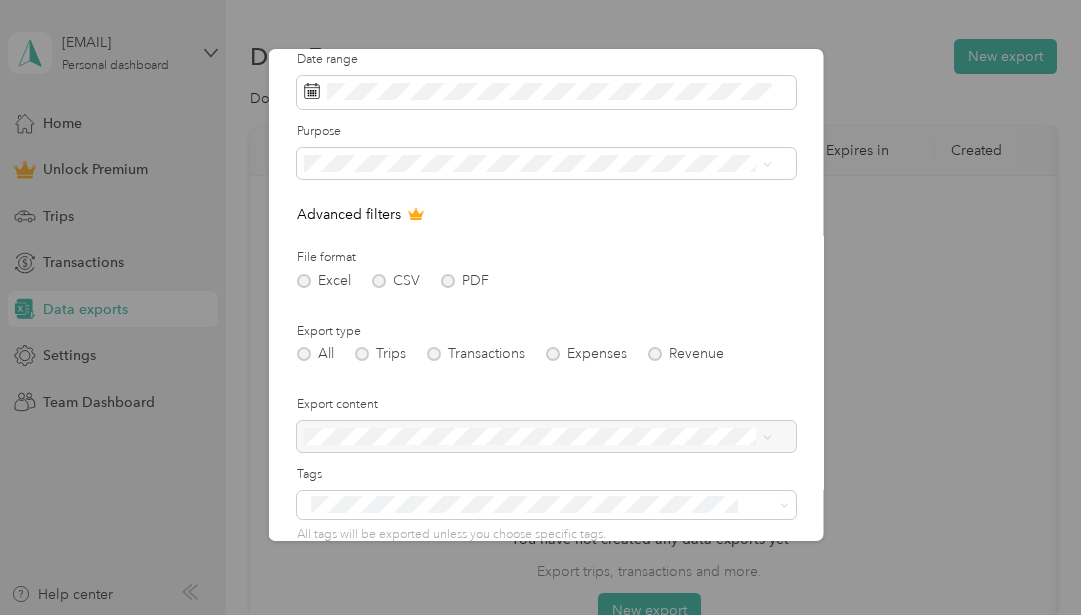 scroll, scrollTop: 136, scrollLeft: 0, axis: vertical 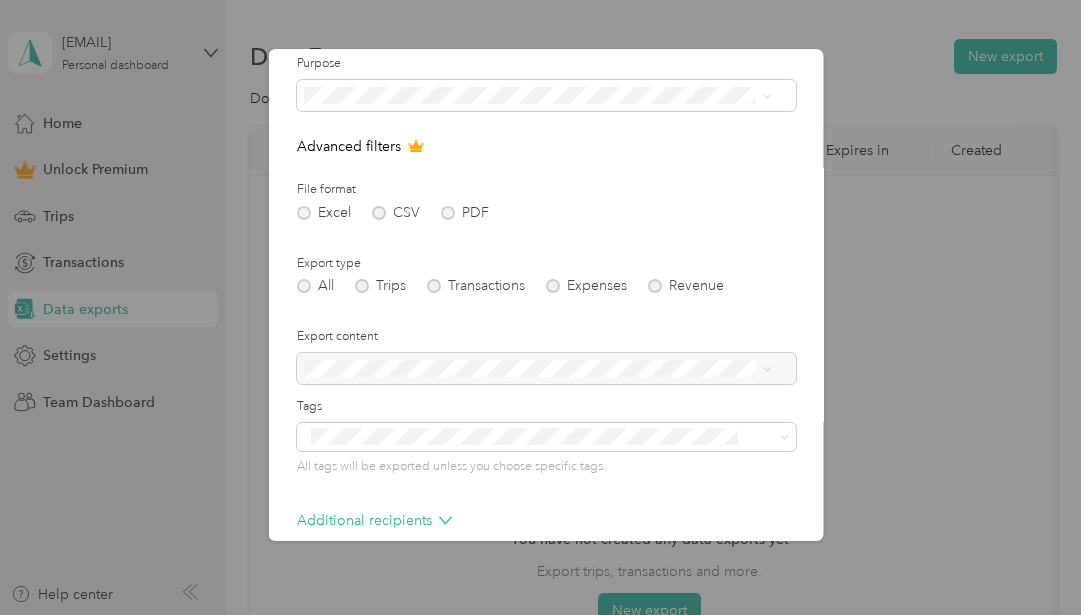 click on "All Trips Transactions Expenses Revenue" at bounding box center (545, 286) 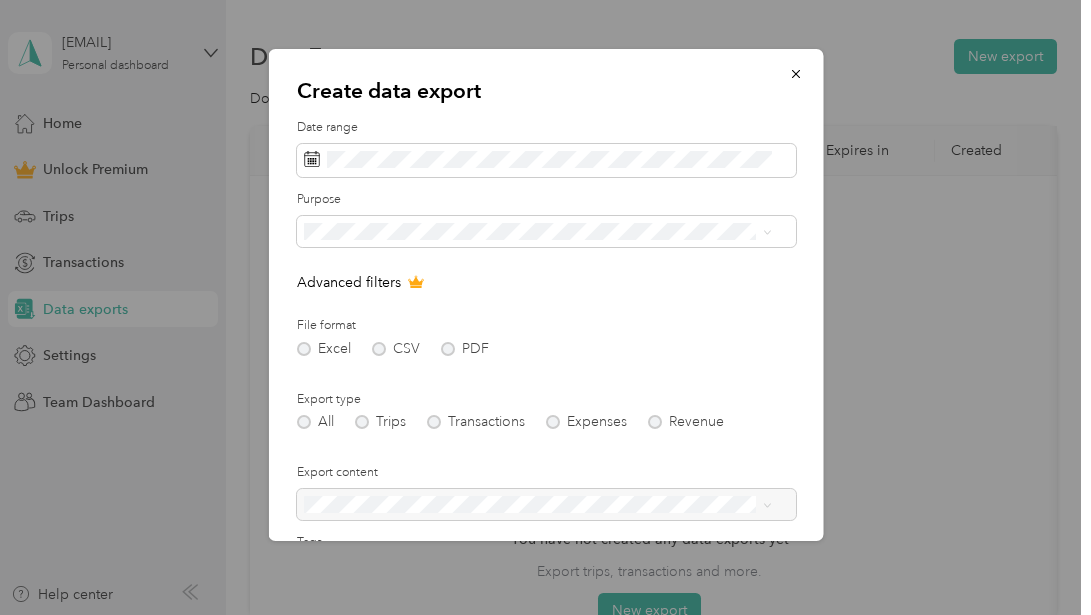 scroll, scrollTop: 68, scrollLeft: 0, axis: vertical 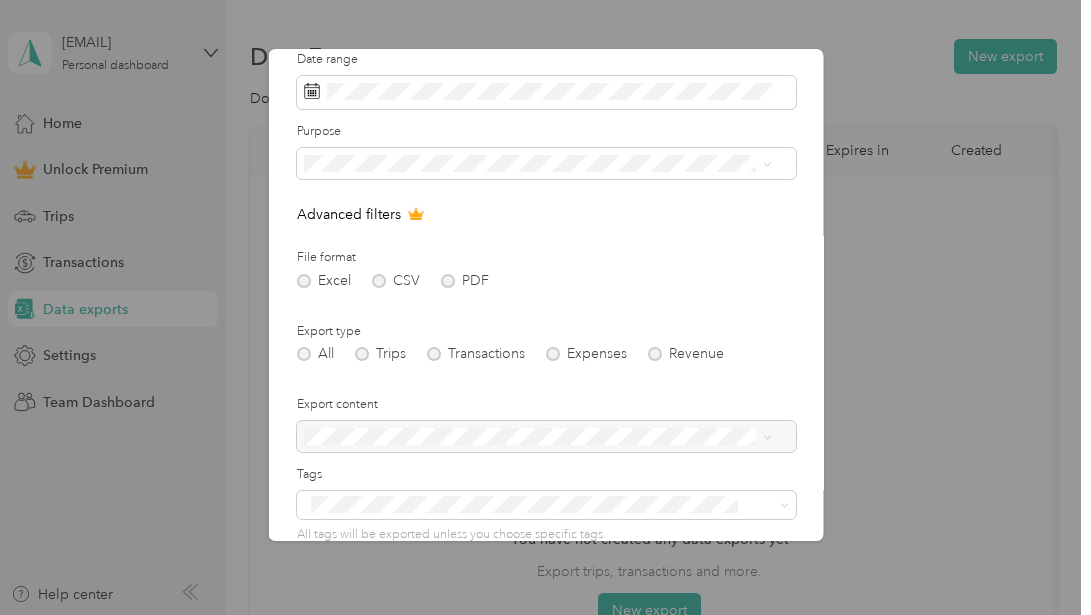 click on "Excel CSV PDF" at bounding box center (545, 281) 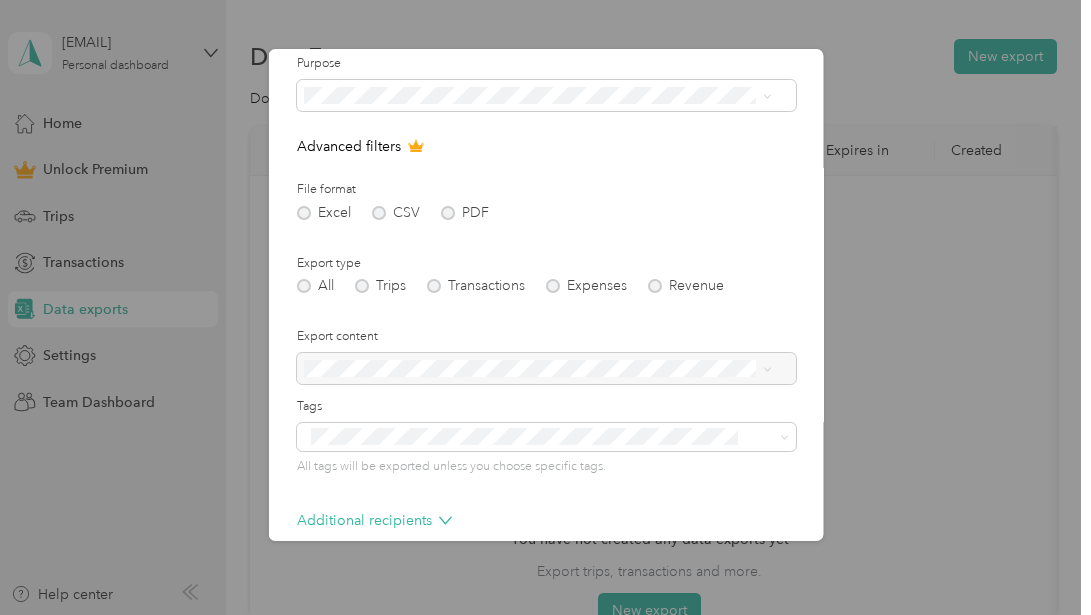 scroll, scrollTop: 235, scrollLeft: 0, axis: vertical 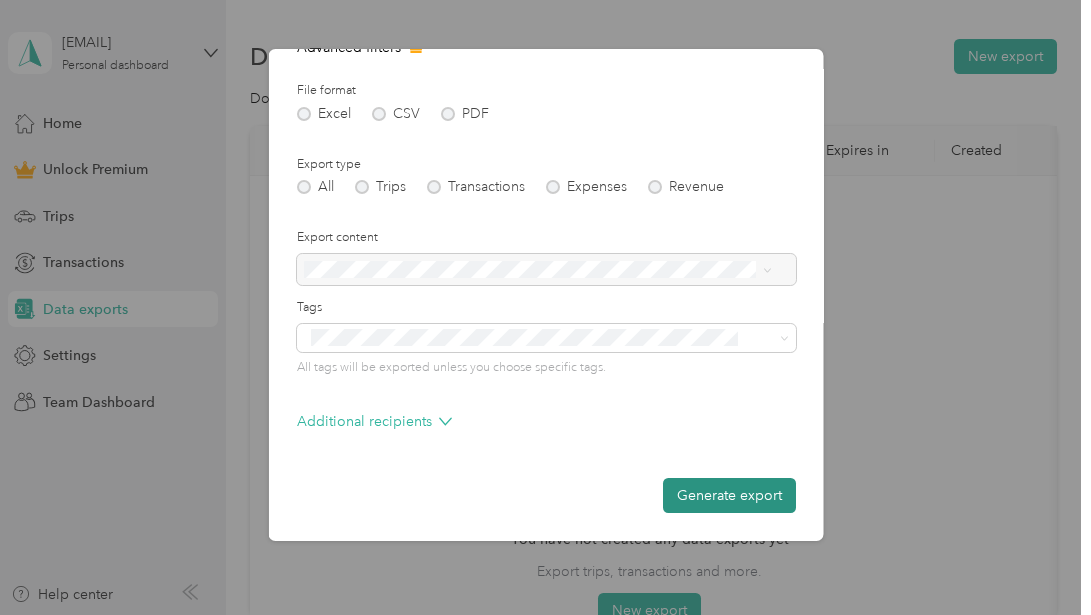 click on "Generate export" at bounding box center [728, 495] 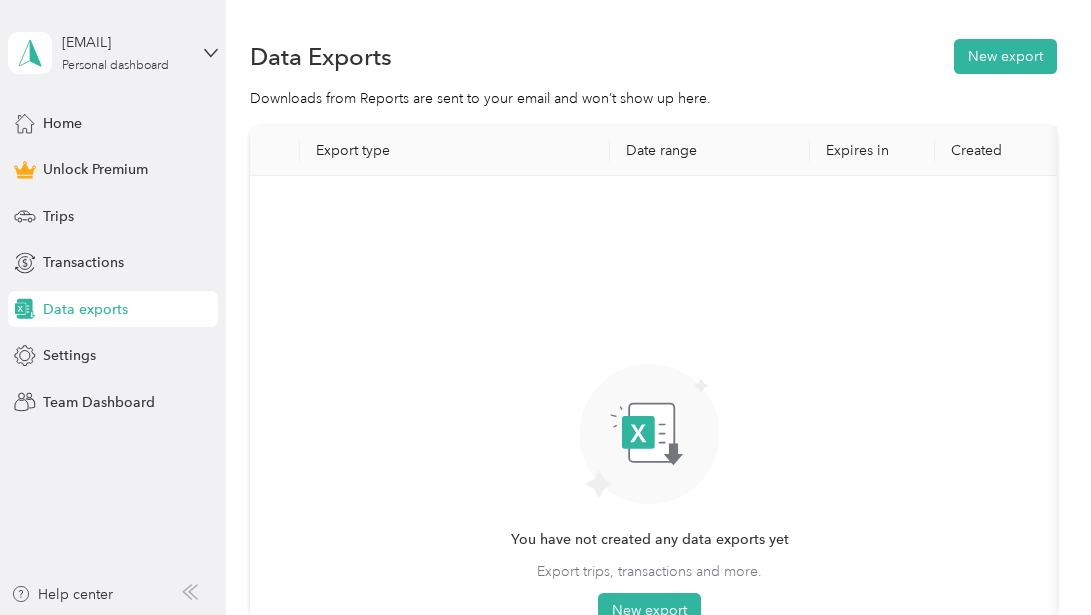 scroll, scrollTop: 235, scrollLeft: 0, axis: vertical 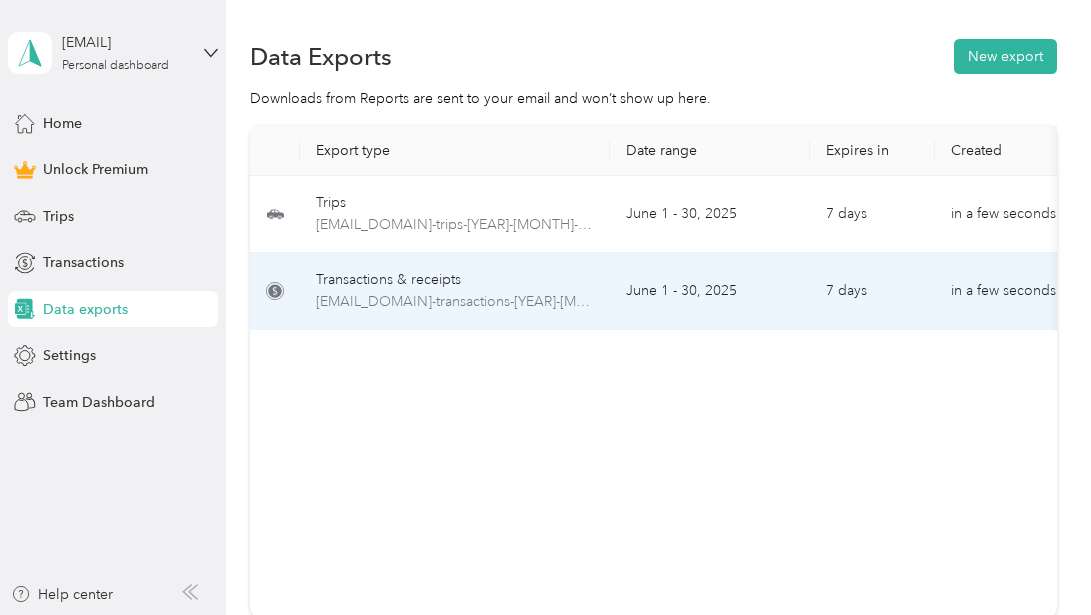 click on "Transactions & receipts" at bounding box center (455, 280) 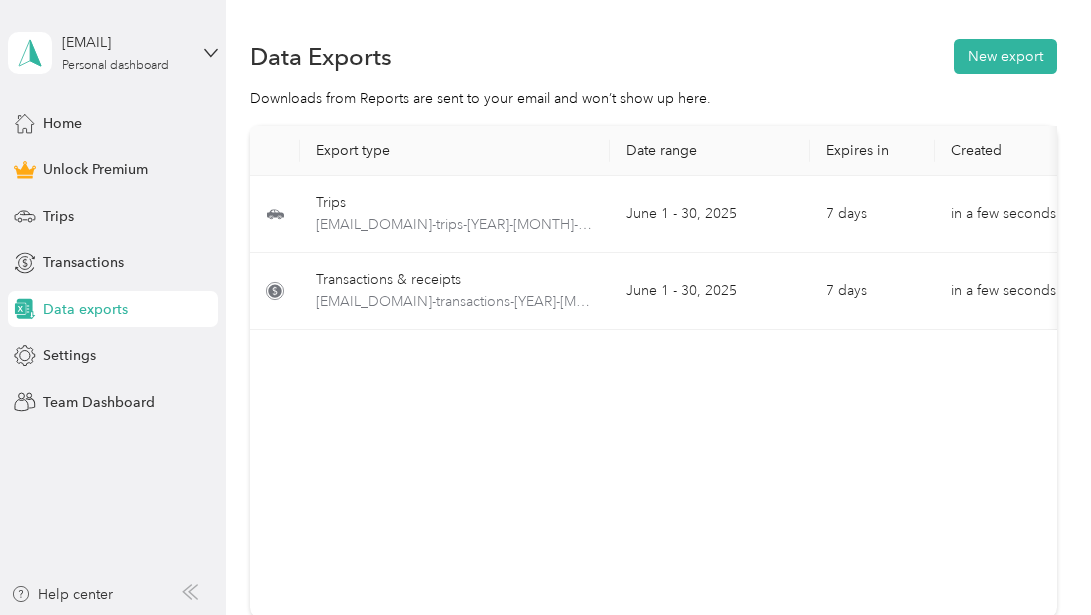 scroll, scrollTop: 0, scrollLeft: 286, axis: horizontal 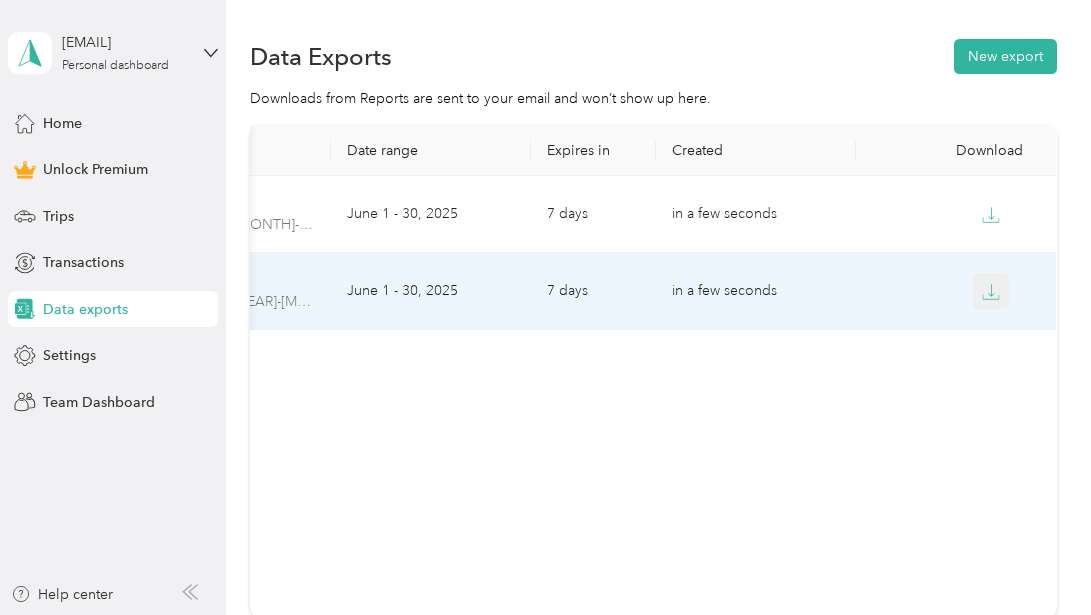 click 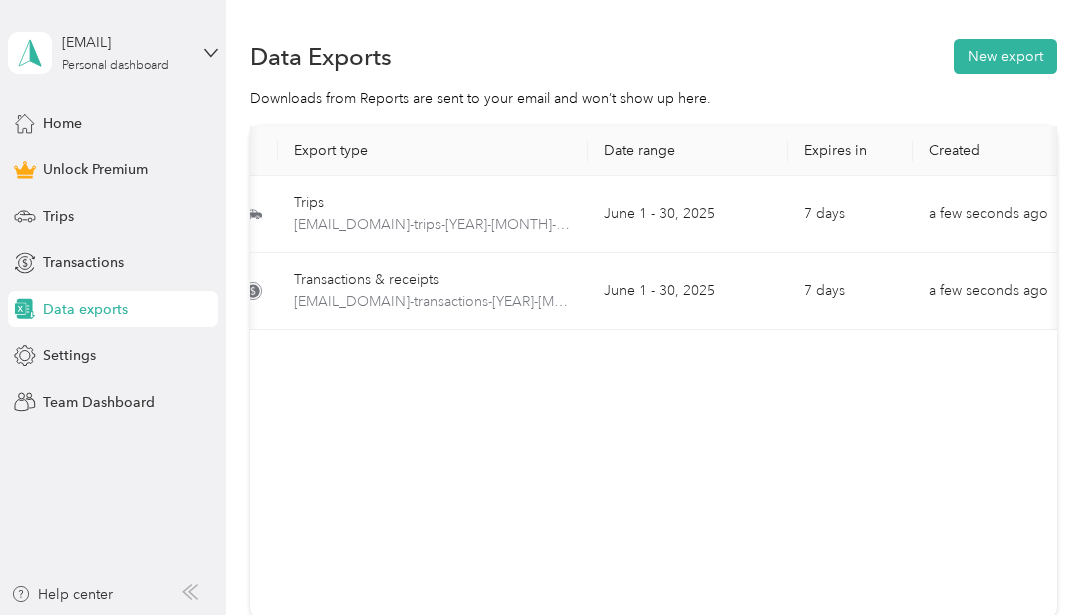scroll, scrollTop: 0, scrollLeft: 0, axis: both 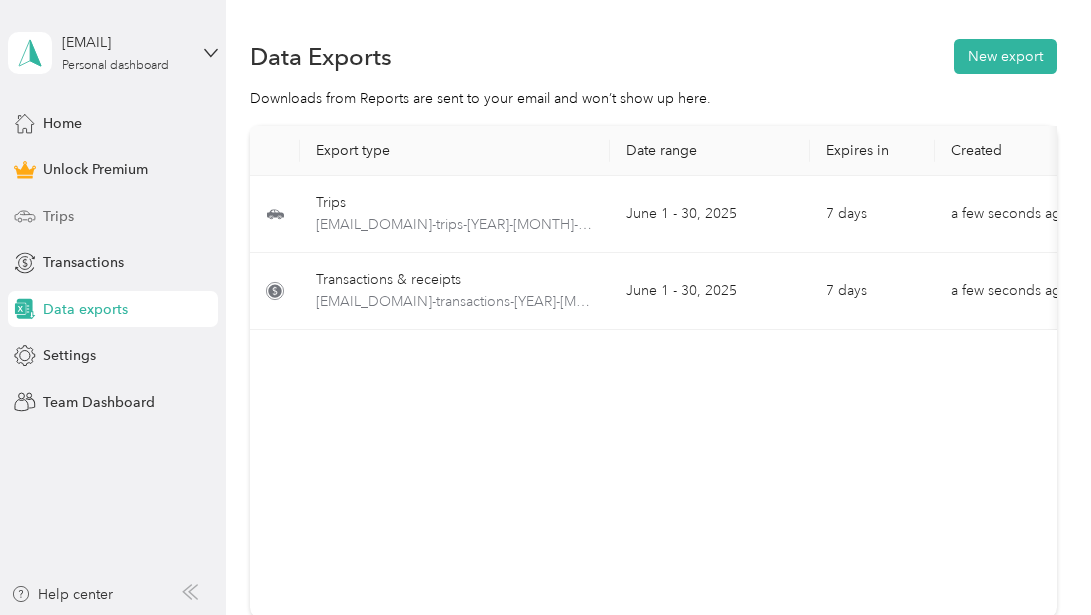 click on "Trips" at bounding box center [58, 216] 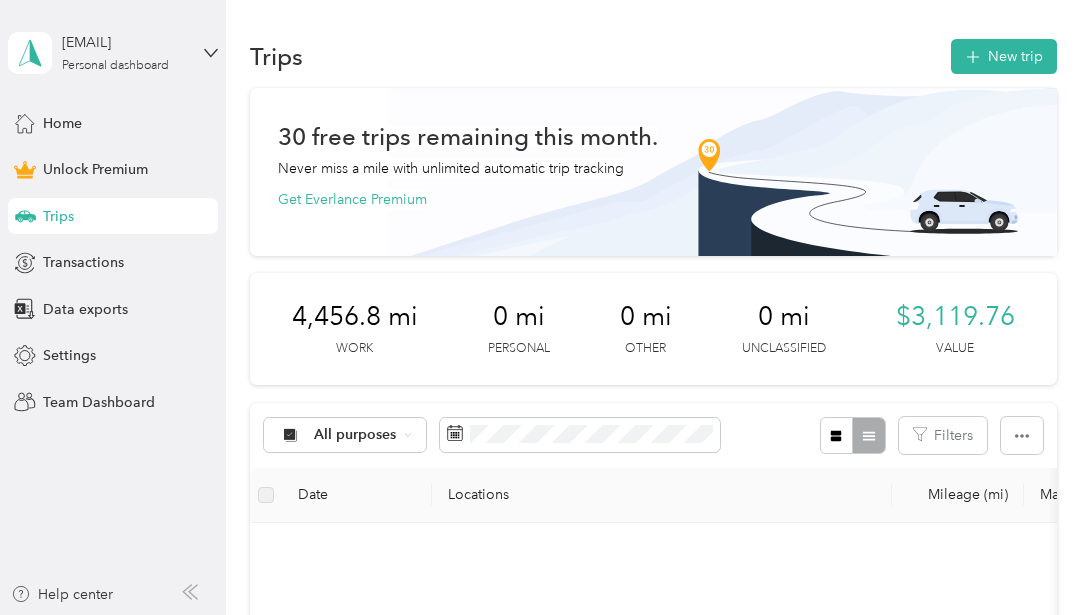 scroll, scrollTop: 68, scrollLeft: 0, axis: vertical 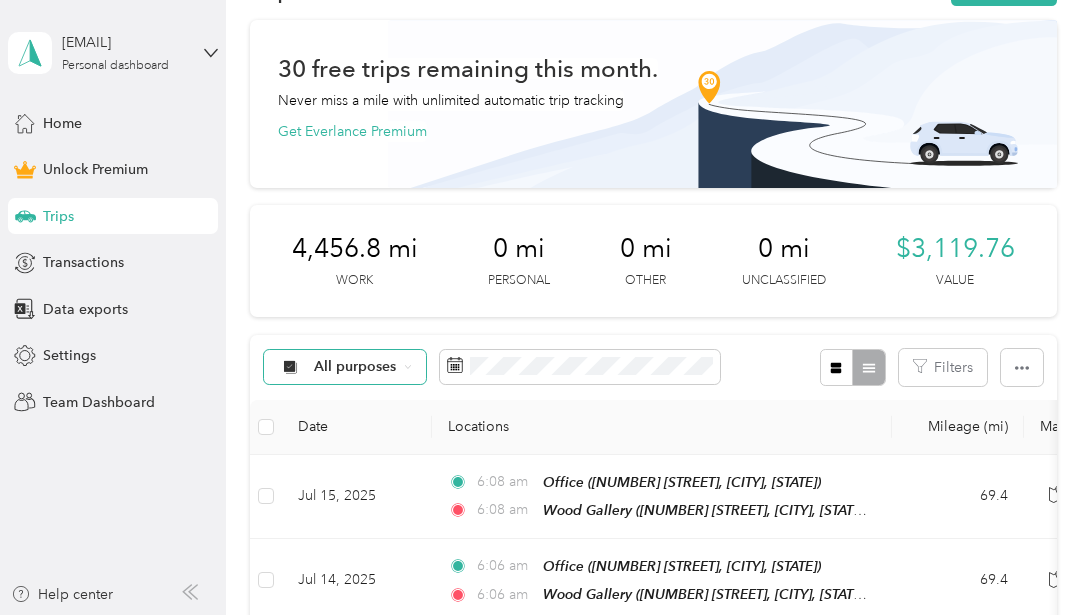 click on "All purposes" at bounding box center (355, 367) 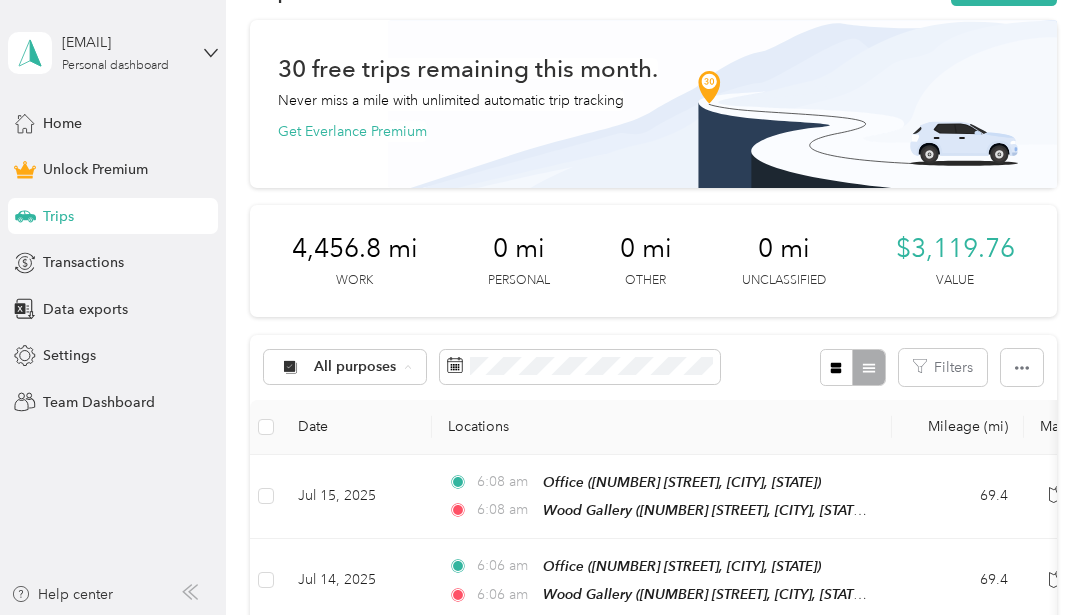 click on "Work" at bounding box center [362, 186] 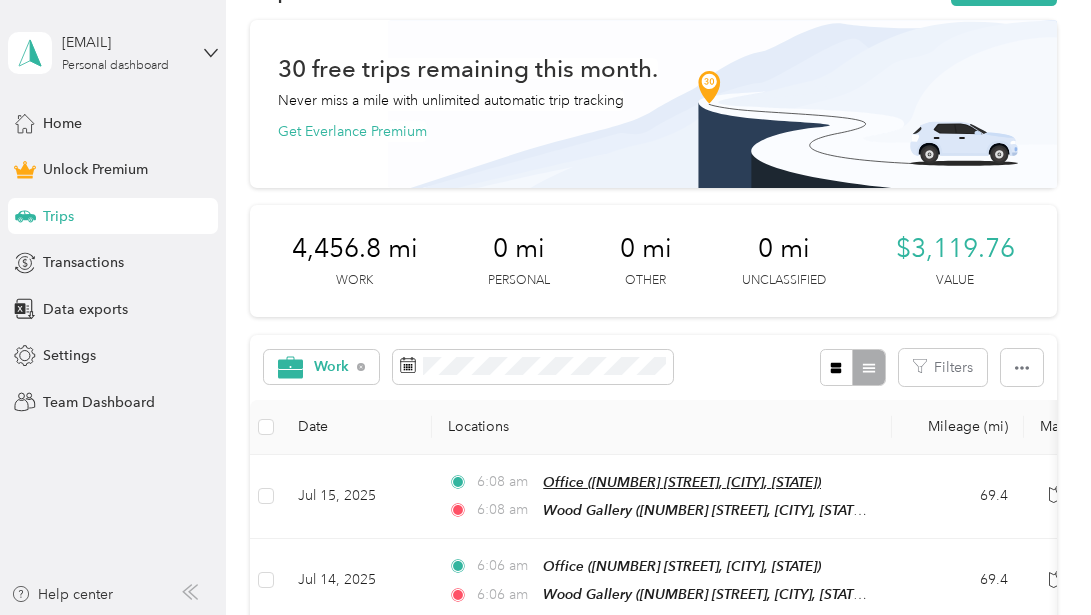 scroll, scrollTop: 204, scrollLeft: 0, axis: vertical 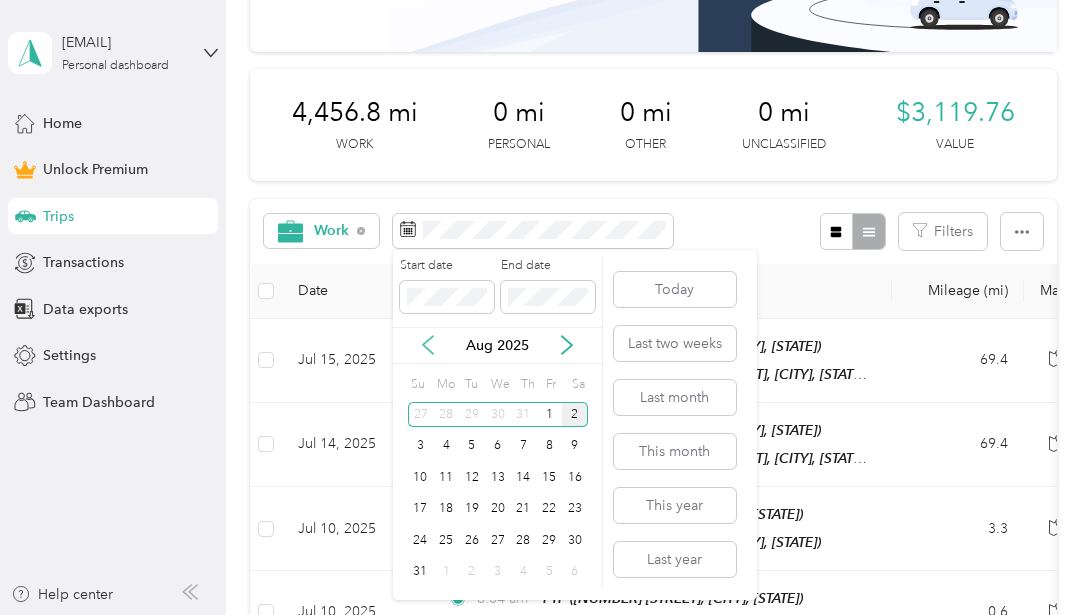 click 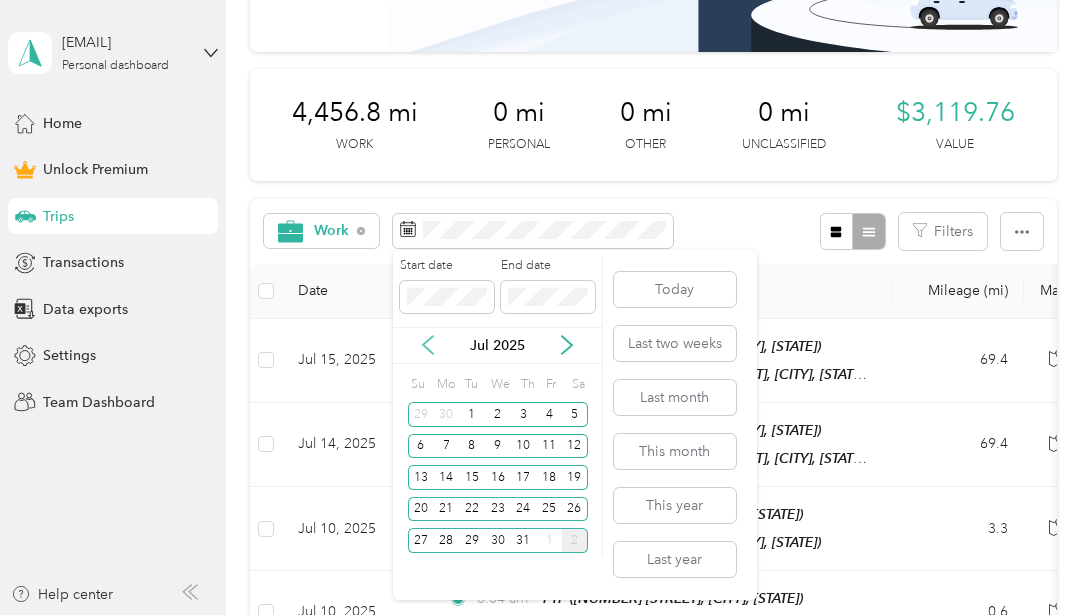 click 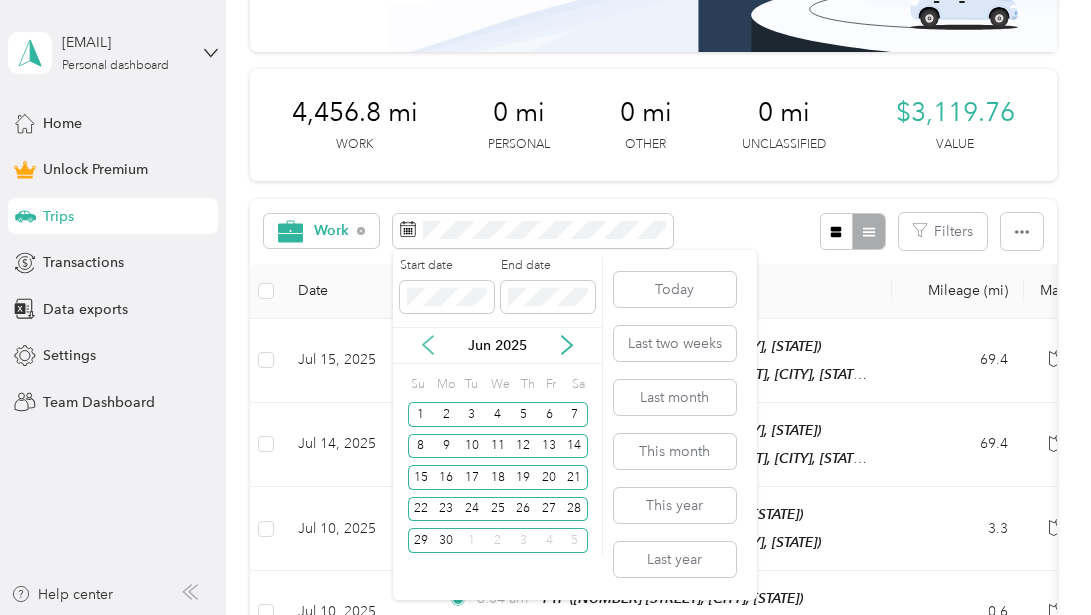 click 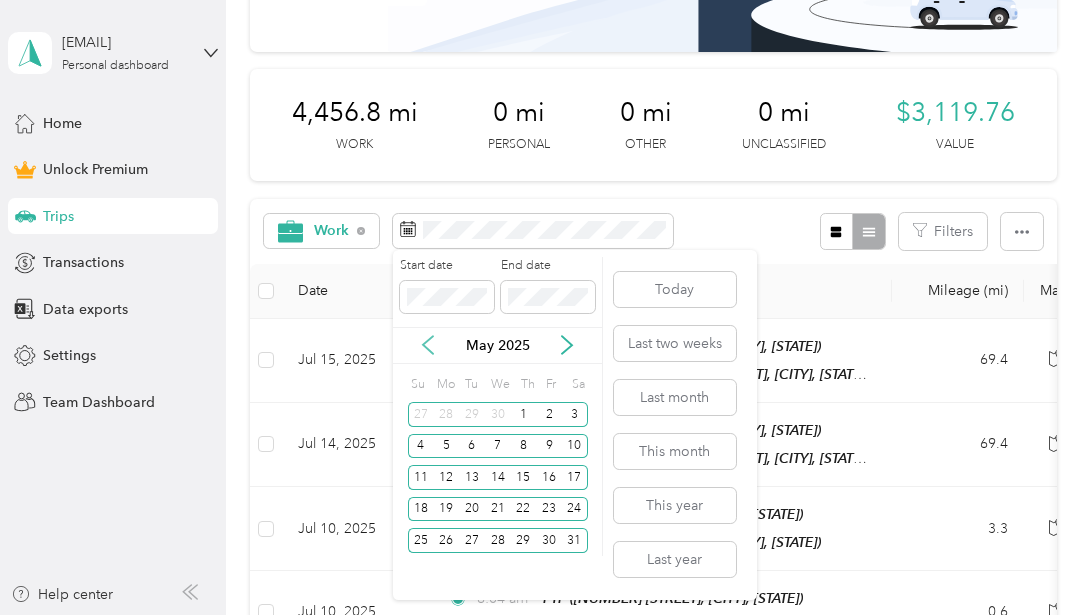 click 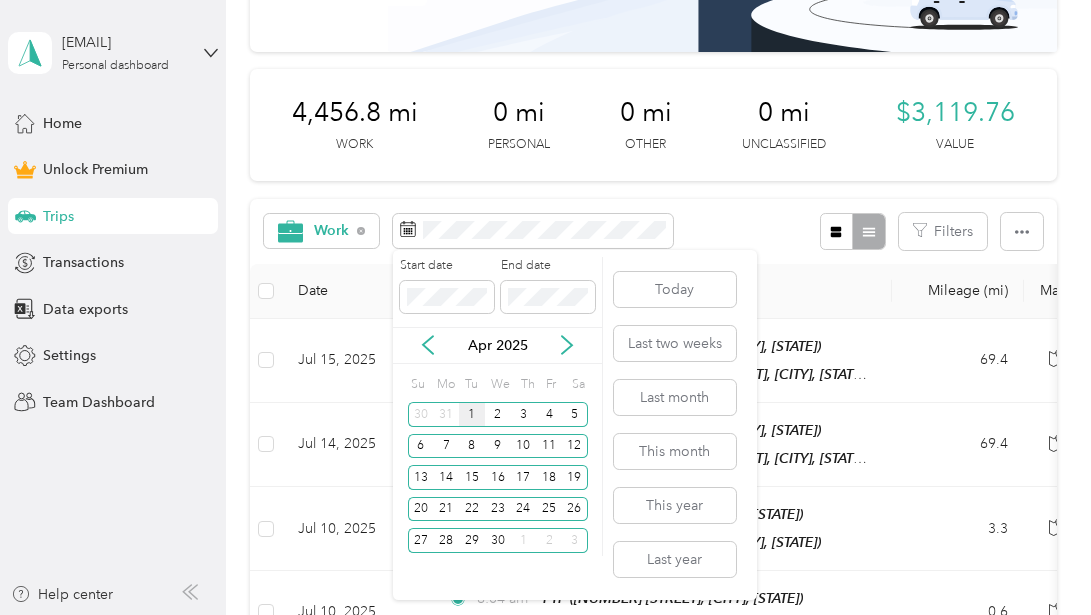 click on "1" at bounding box center [472, 414] 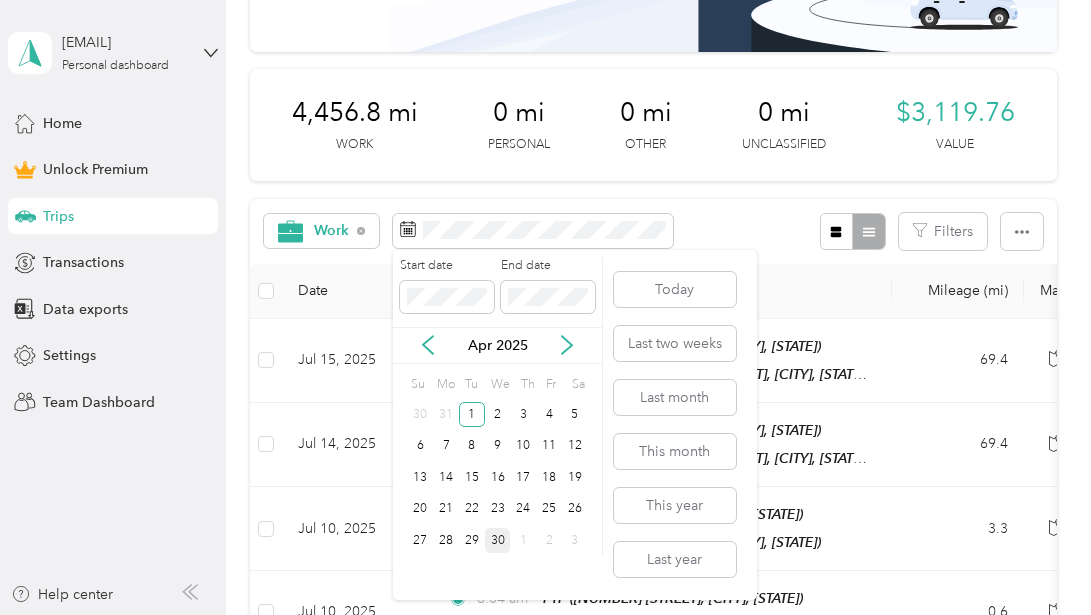 click on "30" at bounding box center [498, 540] 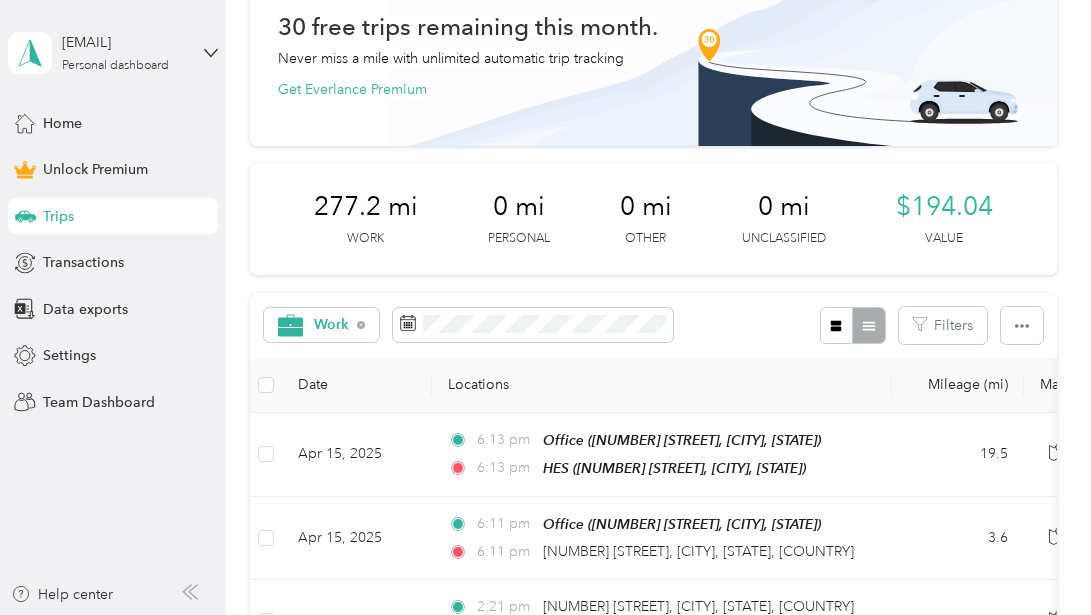 scroll, scrollTop: 21, scrollLeft: 0, axis: vertical 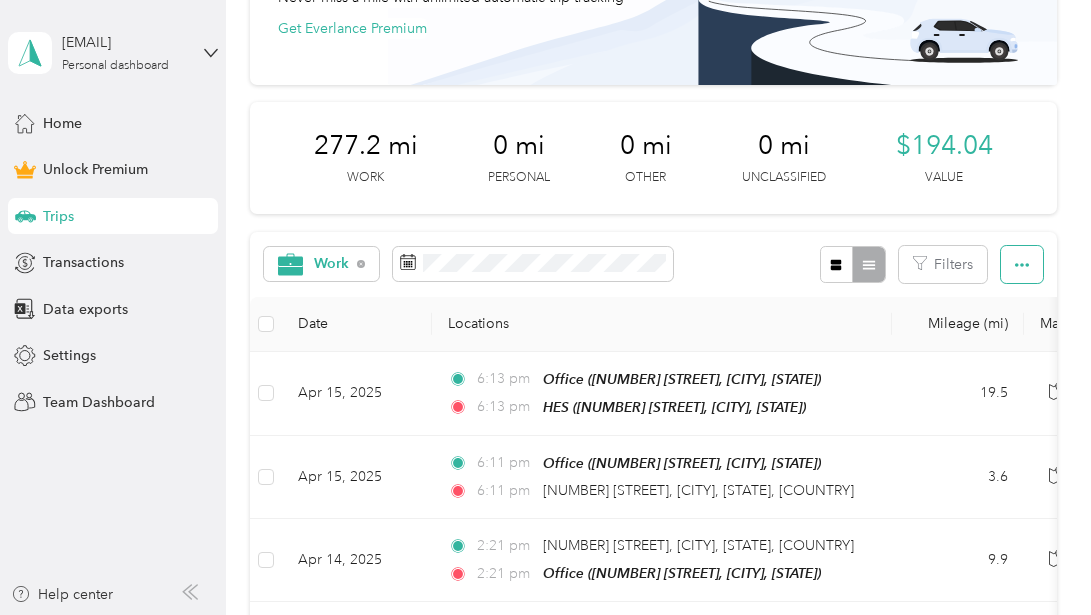 click at bounding box center [1022, 264] 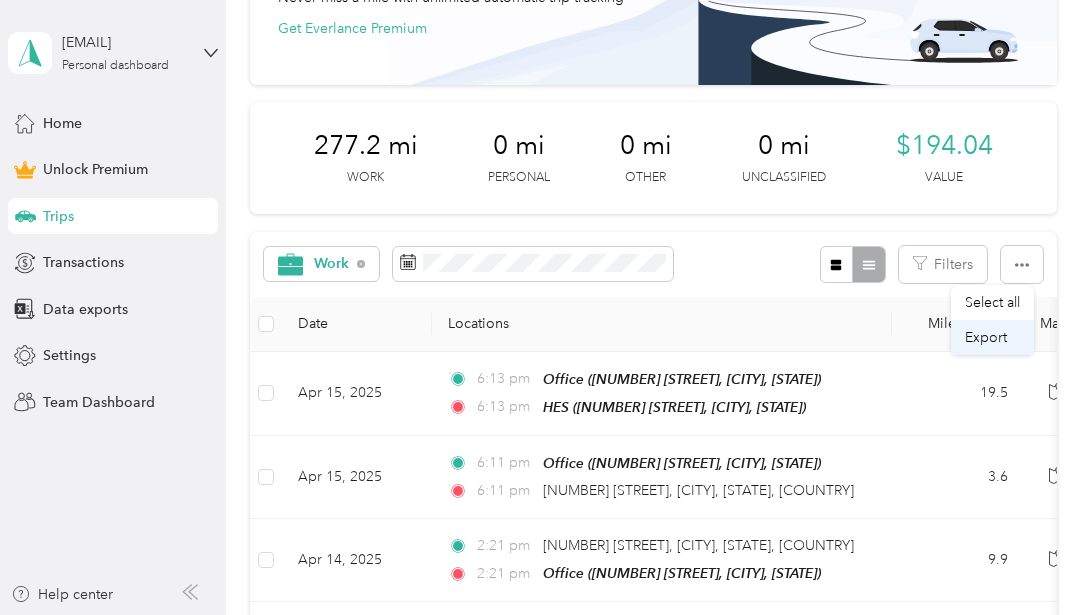 click on "Export" at bounding box center (986, 337) 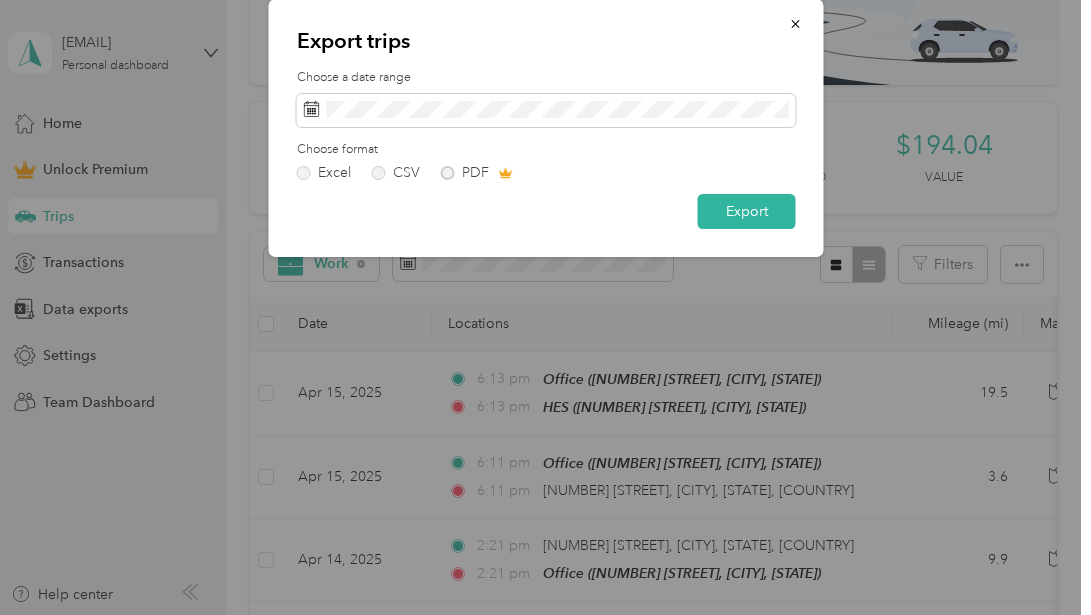scroll, scrollTop: 171, scrollLeft: 0, axis: vertical 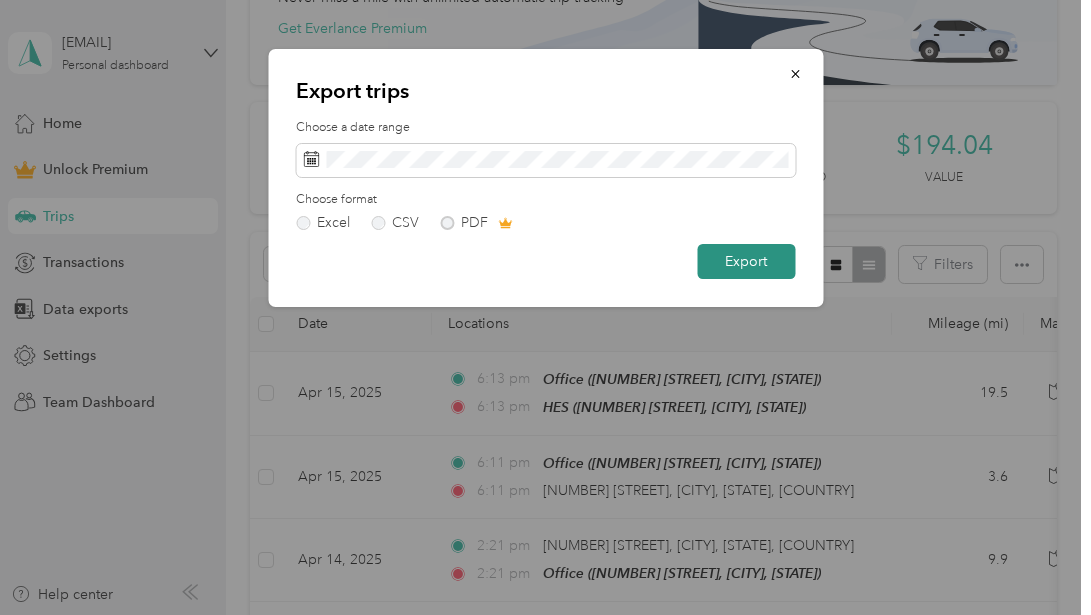 click on "Export" at bounding box center (746, 261) 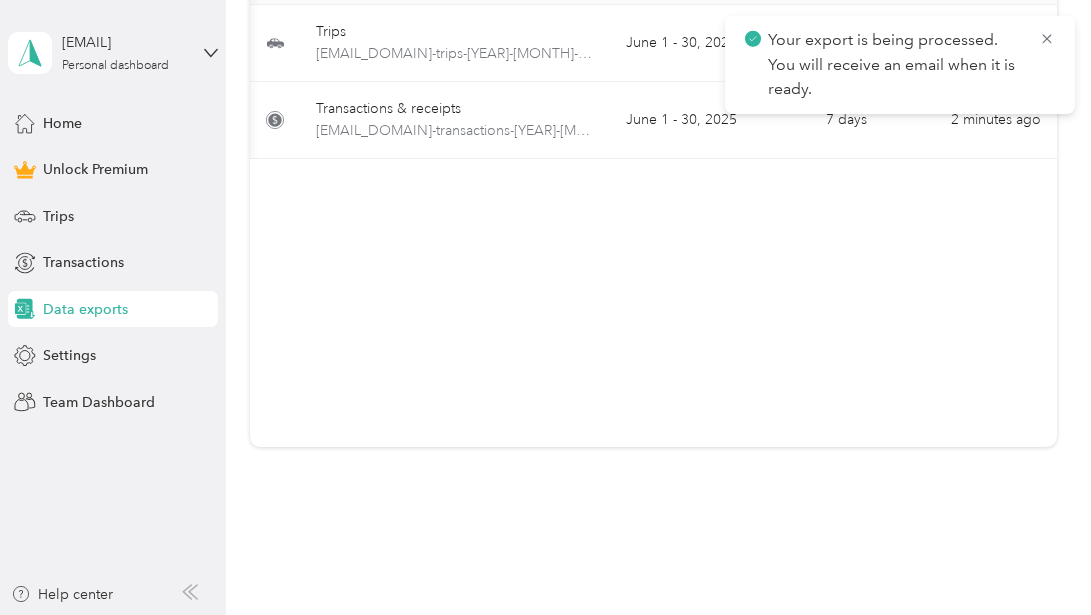 scroll, scrollTop: 171, scrollLeft: 0, axis: vertical 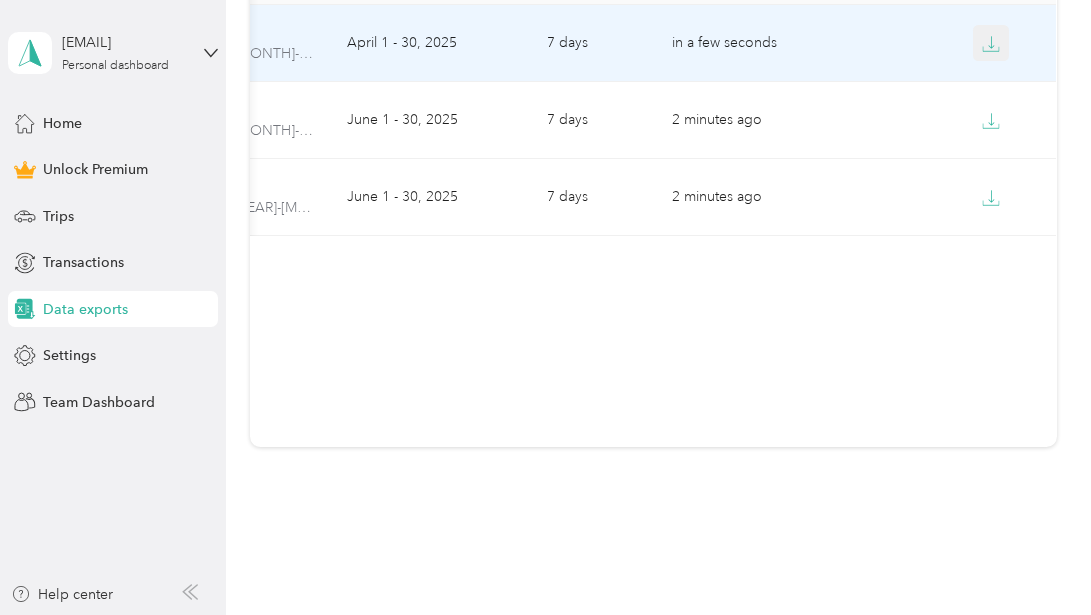 click 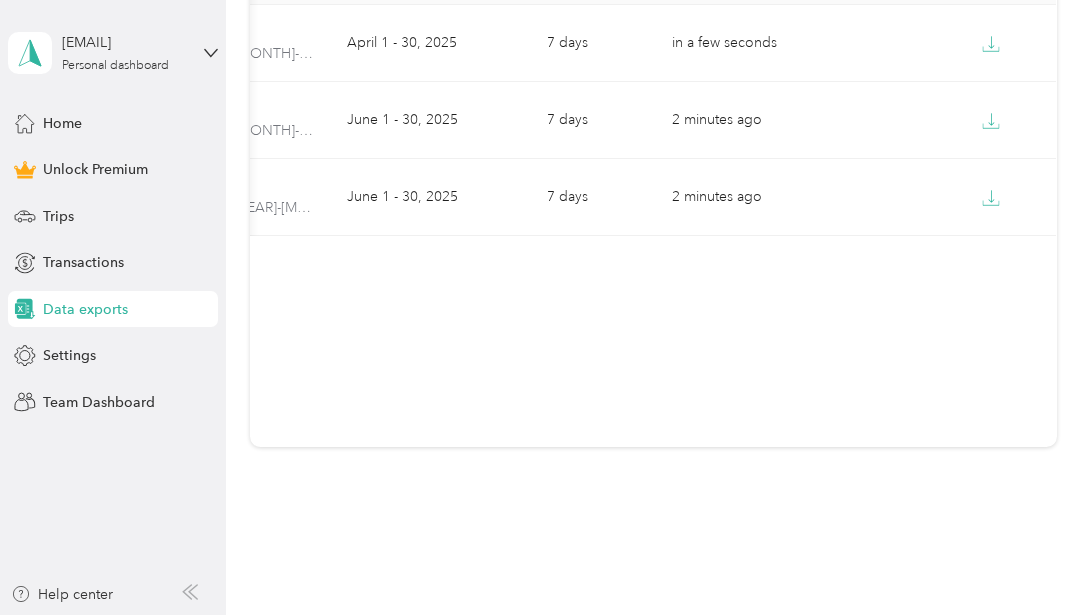 click on "Expires in" at bounding box center (593, -20) 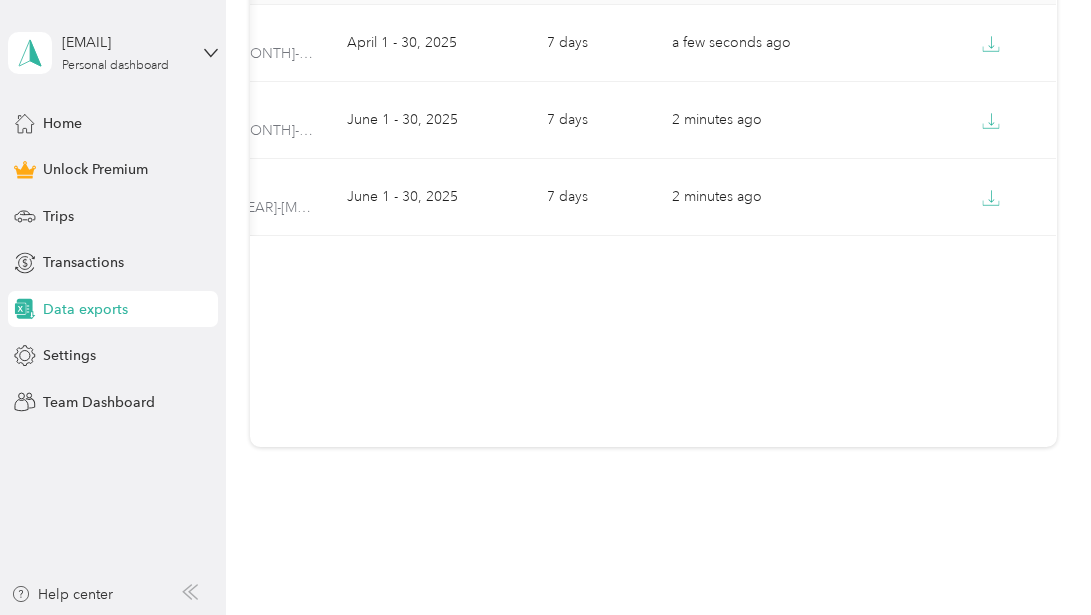 click on "Expires in" at bounding box center [593, -20] 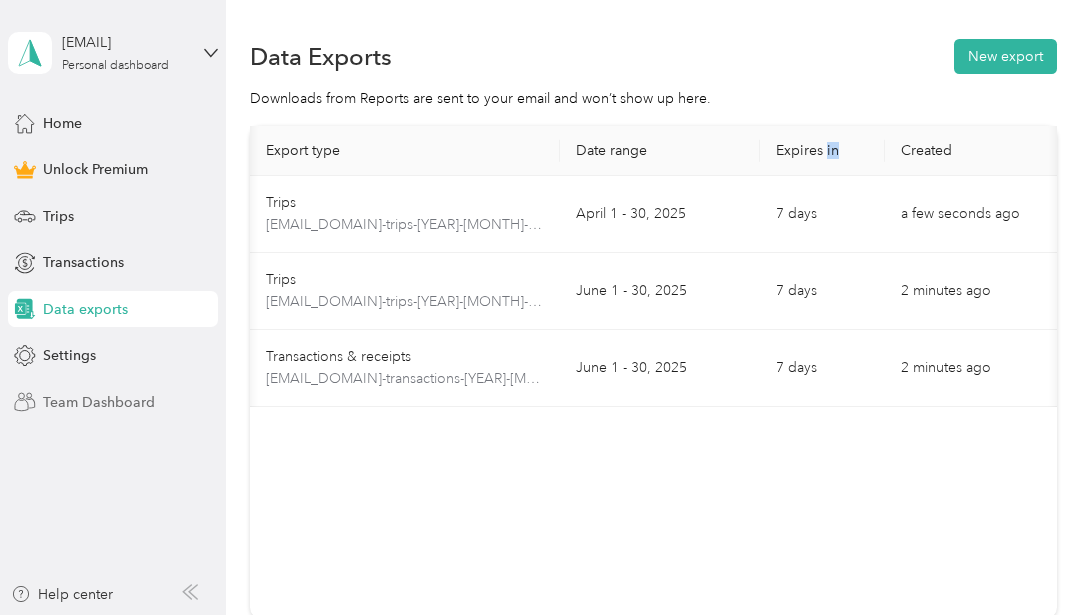 scroll, scrollTop: 0, scrollLeft: 28, axis: horizontal 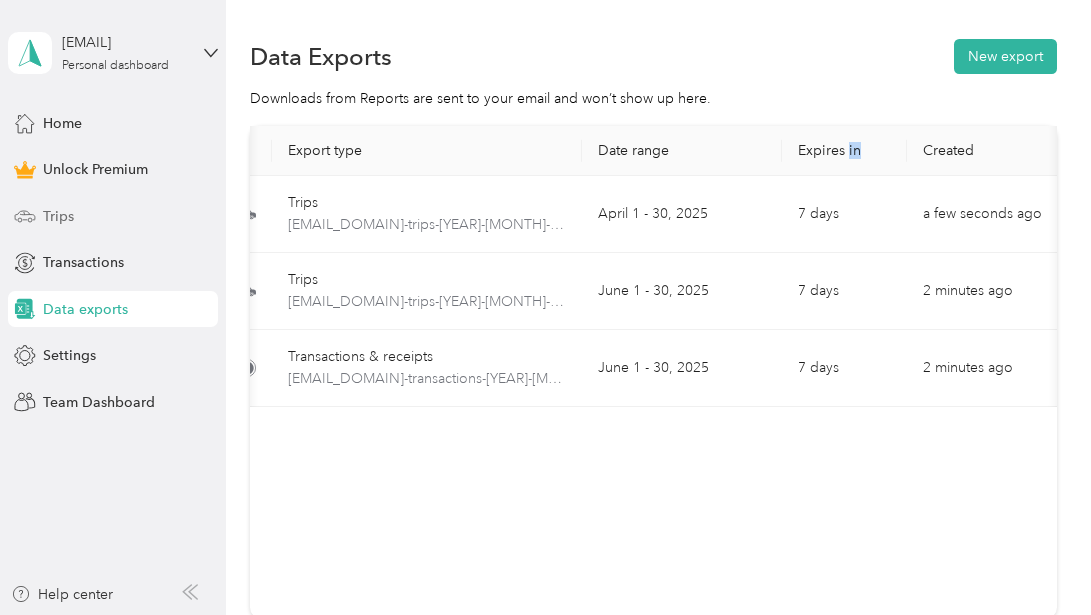 click on "Trips" at bounding box center (113, 216) 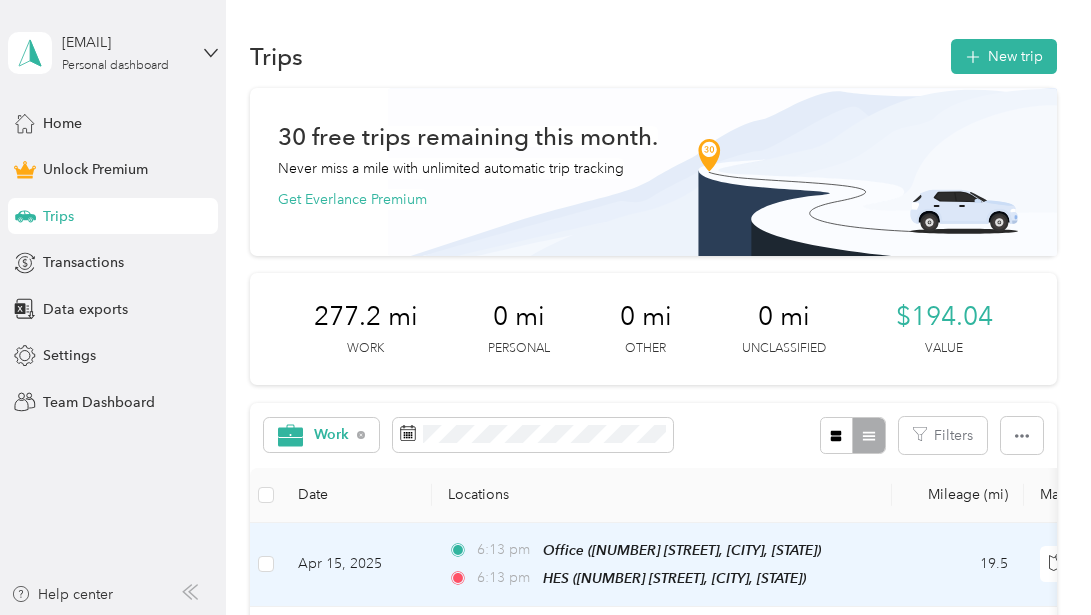 scroll, scrollTop: 136, scrollLeft: 0, axis: vertical 